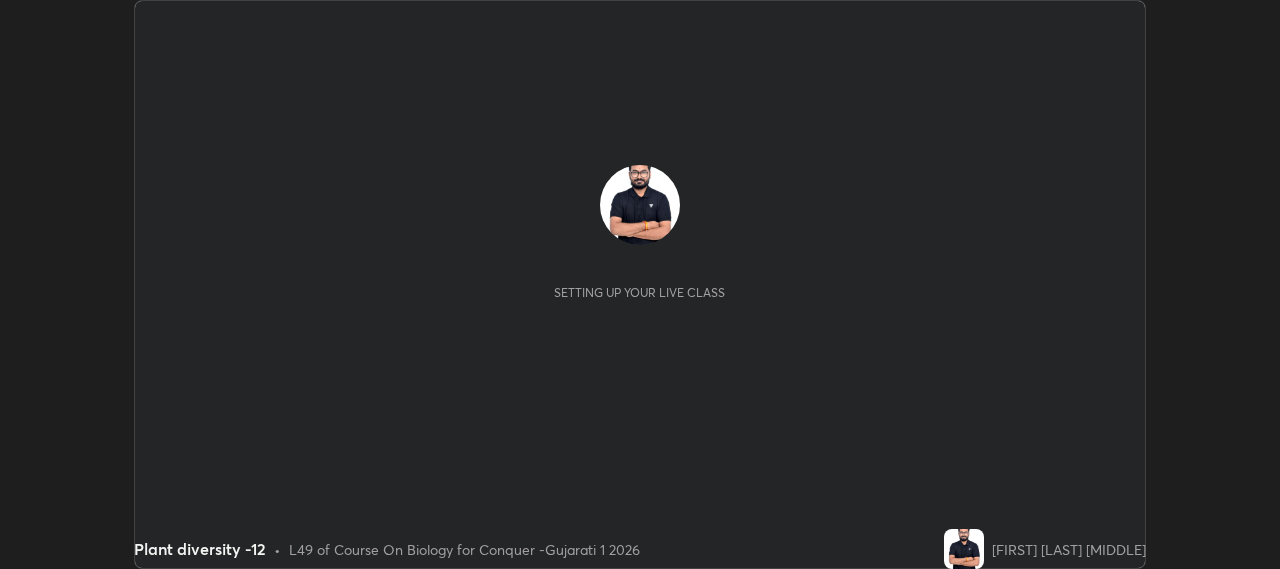 scroll, scrollTop: 0, scrollLeft: 0, axis: both 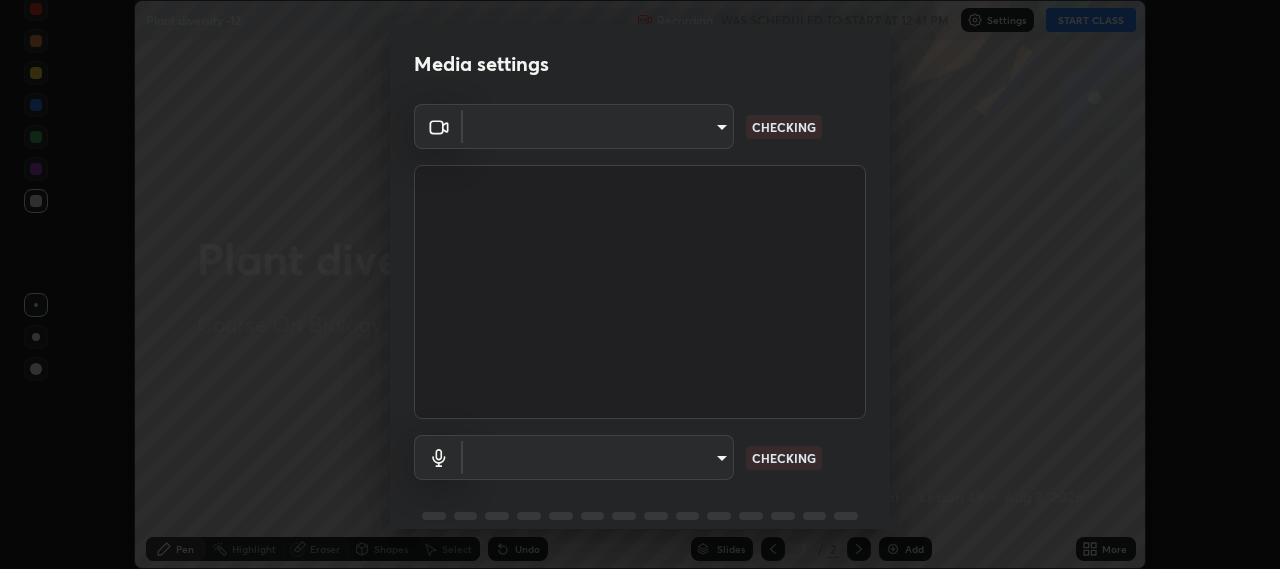 type on "b317e01ce44dabc3be8dd9fbd21c4c94838353ba5ba3926cf423050bf086703d" 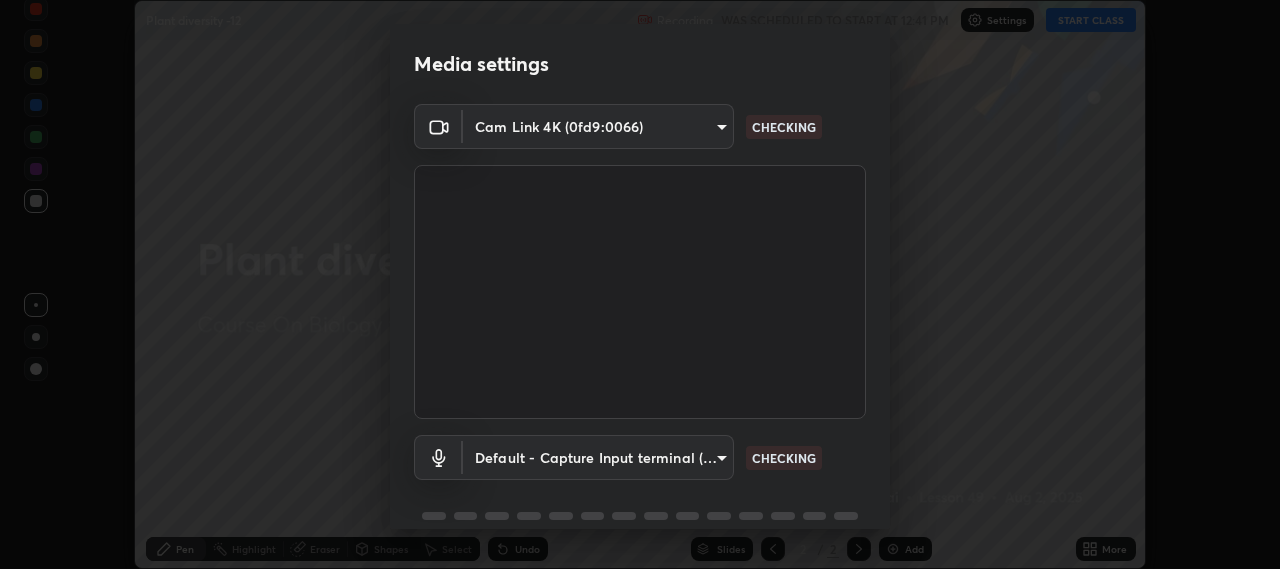 scroll, scrollTop: 87, scrollLeft: 0, axis: vertical 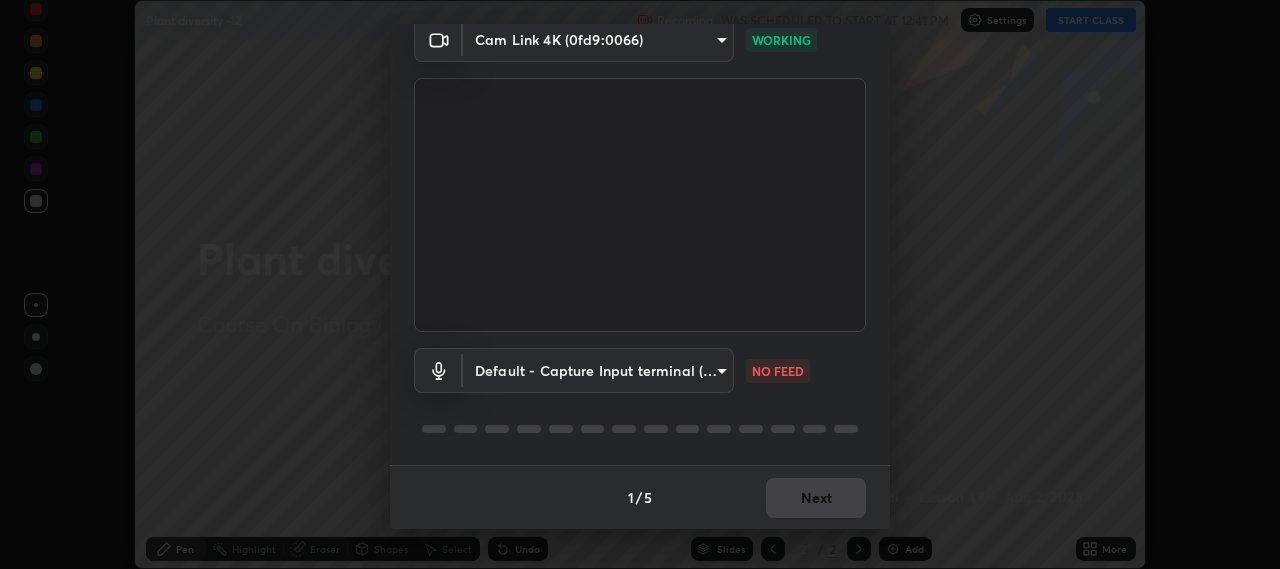 click on "Erase all Plant diversity -12 Recording WAS SCHEDULED TO START AT  12:41 PM Settings START CLASS Setting up your live class Plant diversity -12 • L49 of Course On Biology for Conquer -Gujarati 1 2026 [FIRST] [LAST] Pen Highlight Eraser Shapes Select Undo Slides 2 / 2 Add More No doubts shared Encourage your learners to ask a doubt for better clarity Report an issue Reason for reporting Buffering Chat not working Audio - Video sync issue Educator video quality low ​ Attach an image Report Media settings Cam Link 4K (0fd9:0066) b317e01ce44dabc3be8dd9fbd21c4c94838353ba5ba3926cf423050bf086703d WORKING Default - Capture Input terminal (Digital Array MIC) default NO FEED 1 / 5 Next" at bounding box center (640, 284) 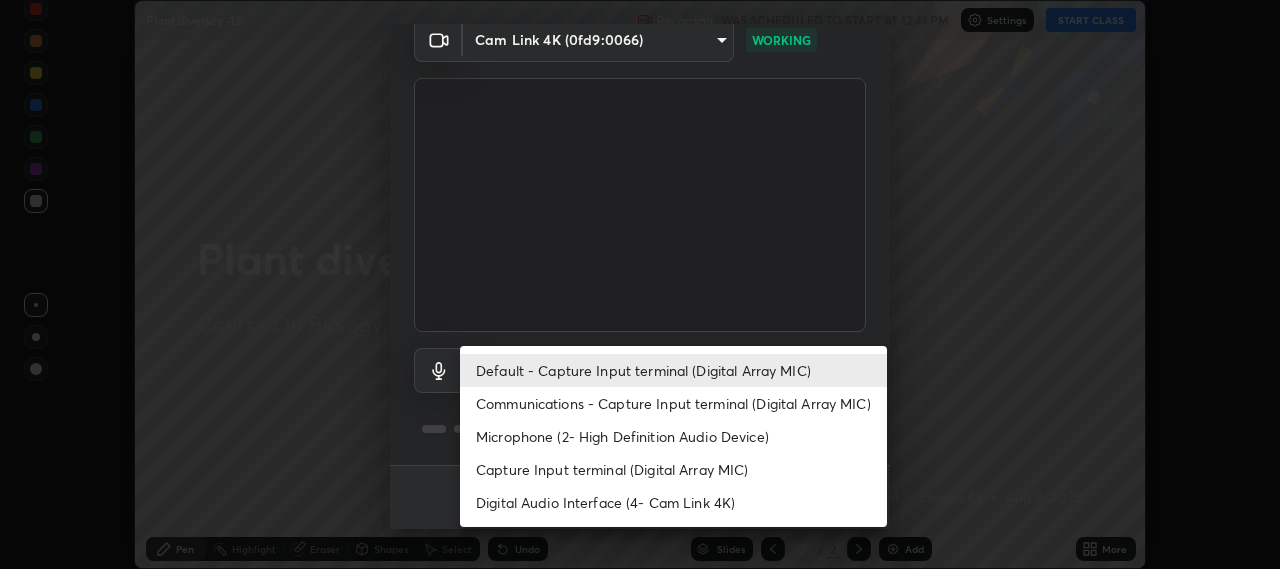 click on "Communications - Capture Input terminal (Digital Array MIC)" at bounding box center [673, 403] 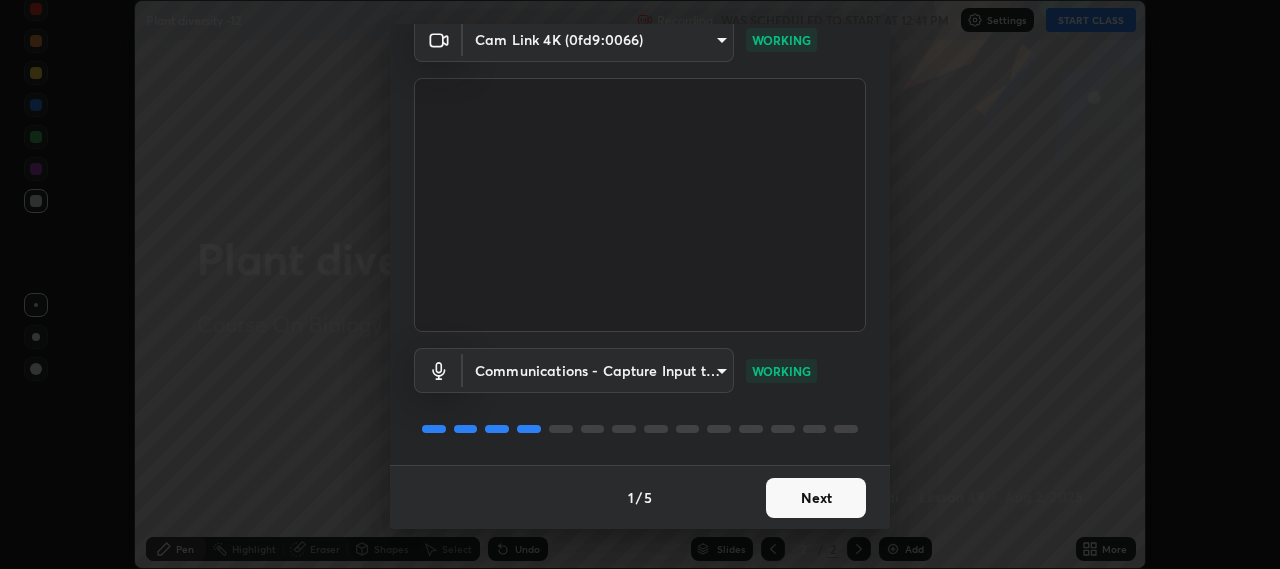 click on "Next" at bounding box center (816, 498) 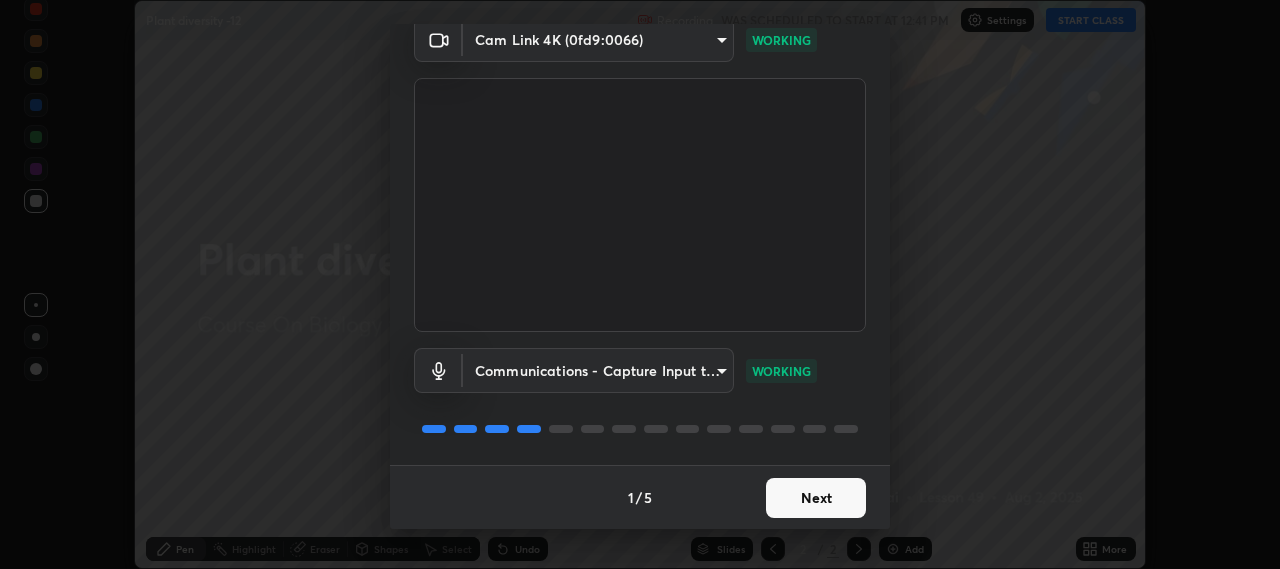 scroll, scrollTop: 0, scrollLeft: 0, axis: both 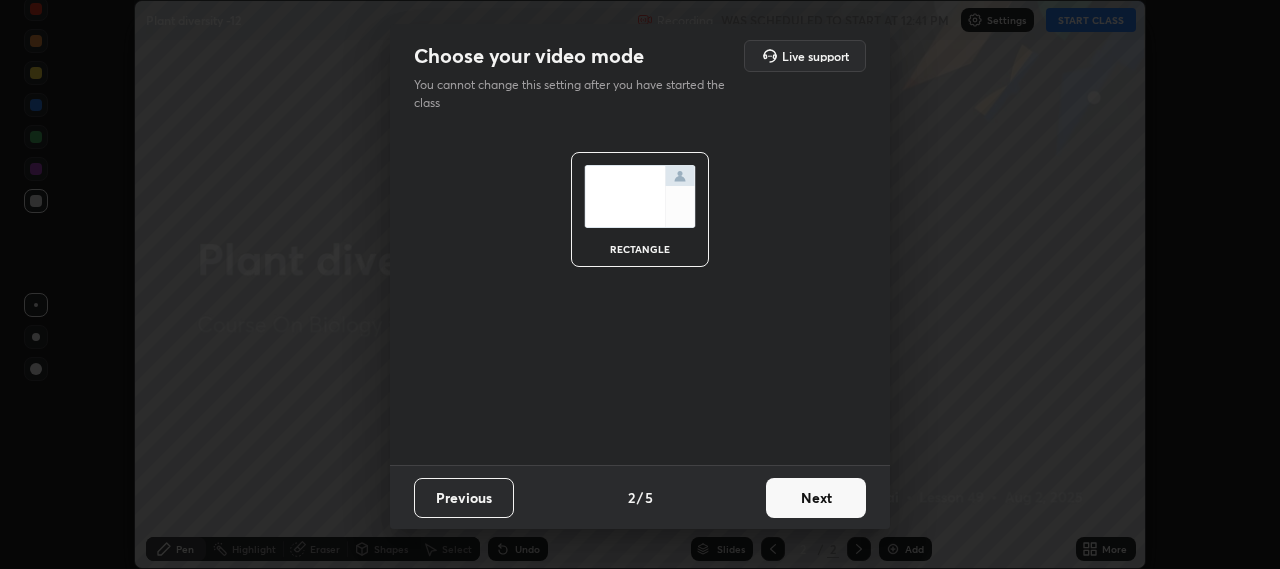 click on "Next" at bounding box center [816, 498] 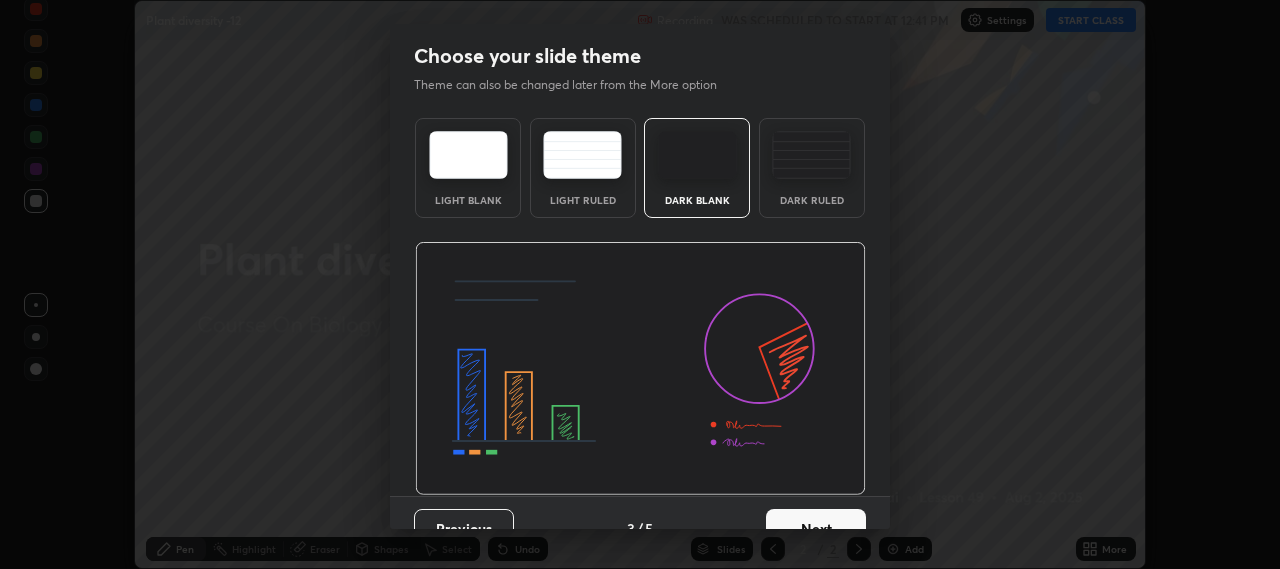 click on "Next" at bounding box center [816, 529] 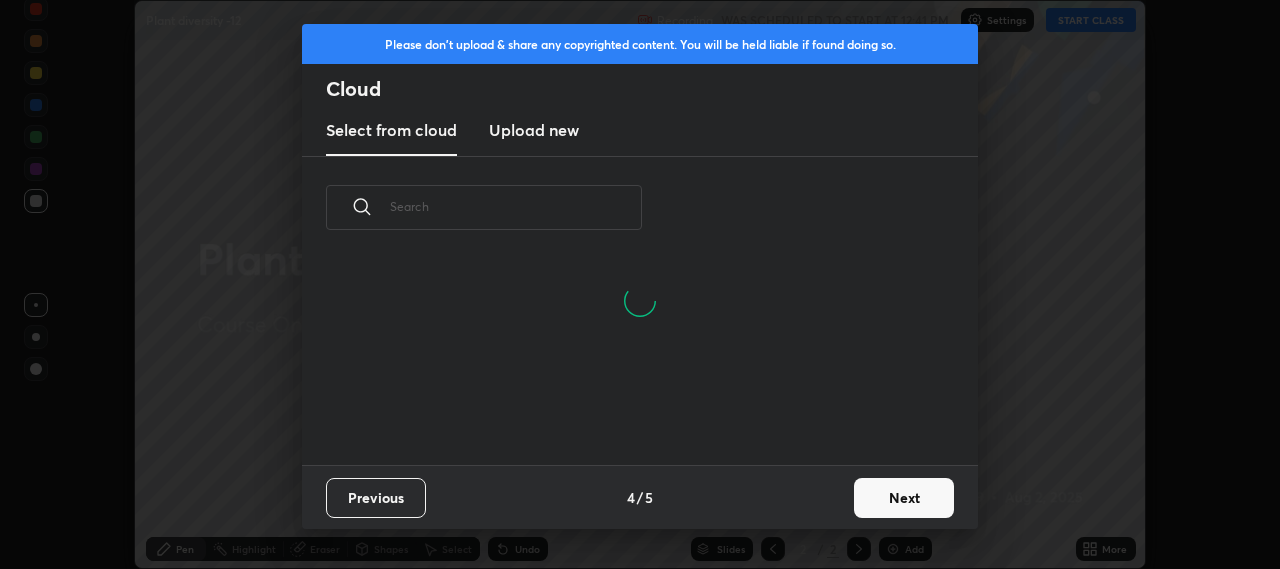click on "Next" at bounding box center [904, 498] 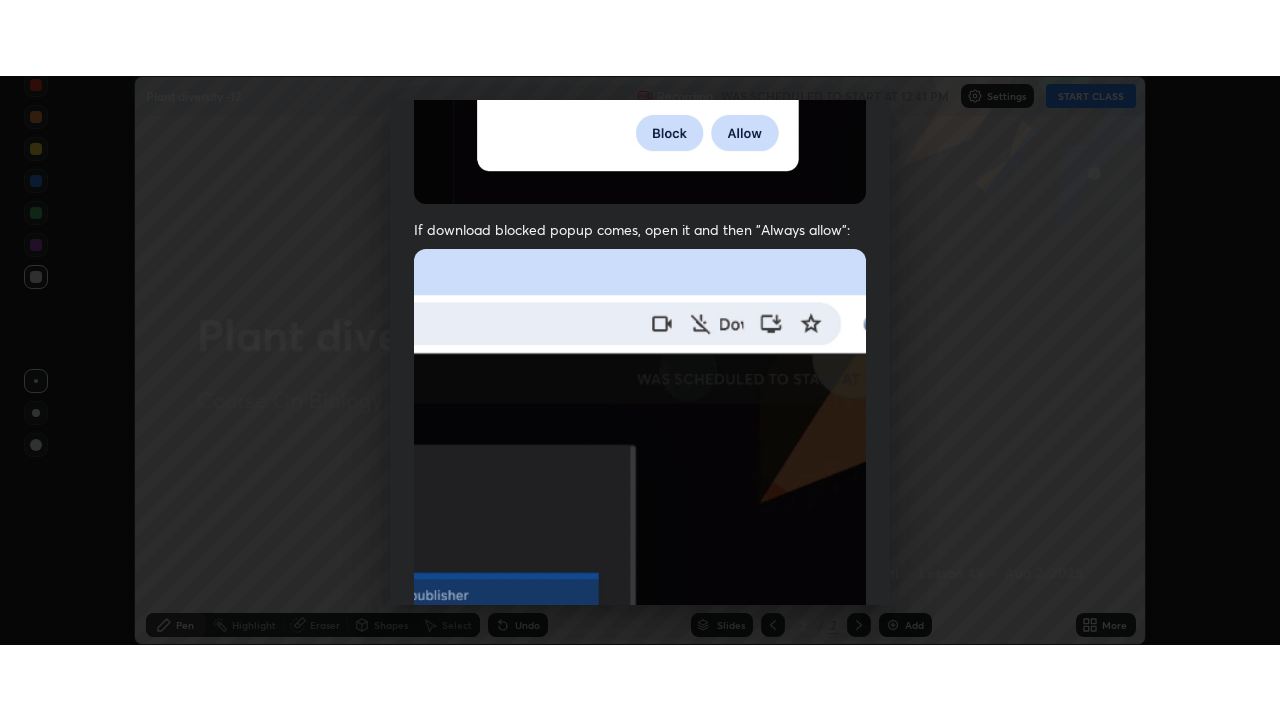 scroll, scrollTop: 495, scrollLeft: 0, axis: vertical 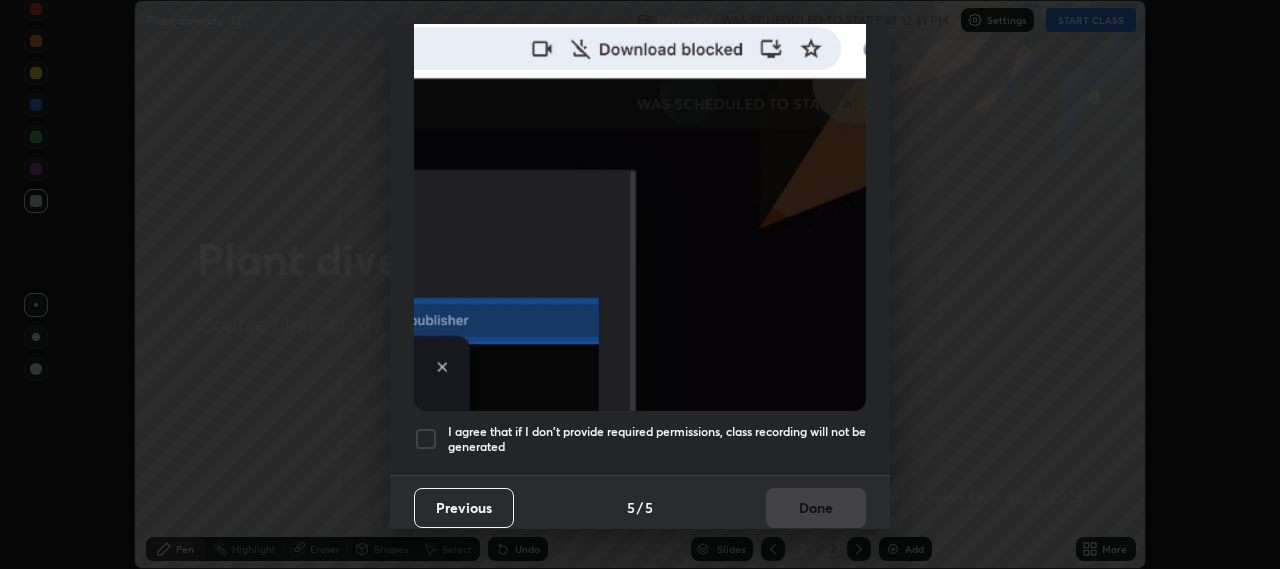 click at bounding box center [426, 439] 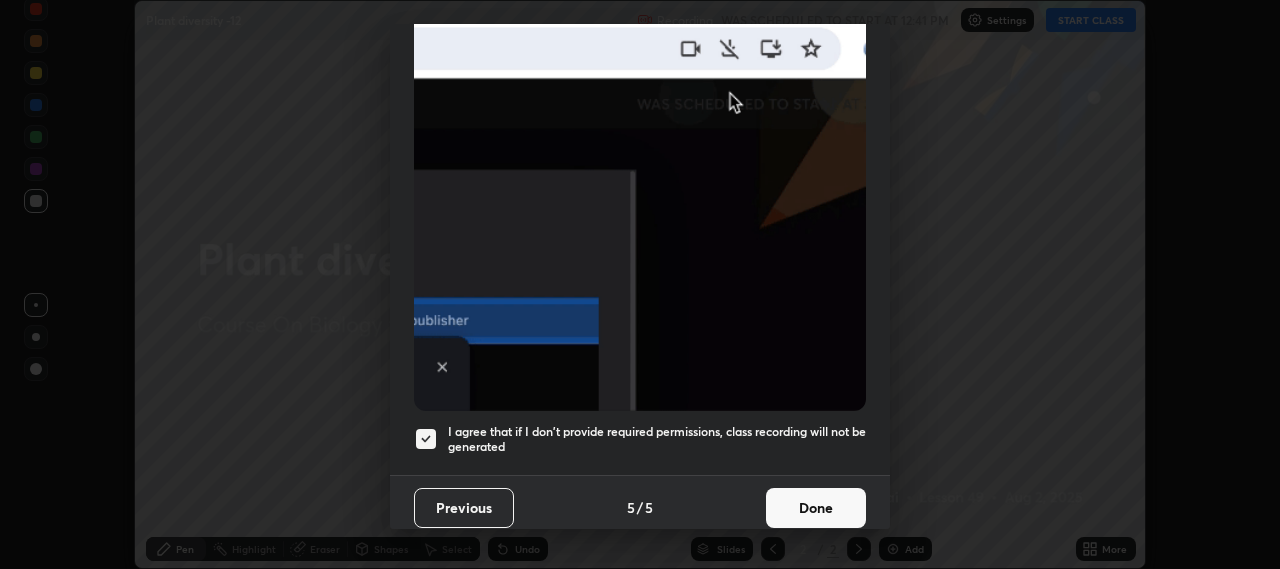 click on "Done" at bounding box center [816, 508] 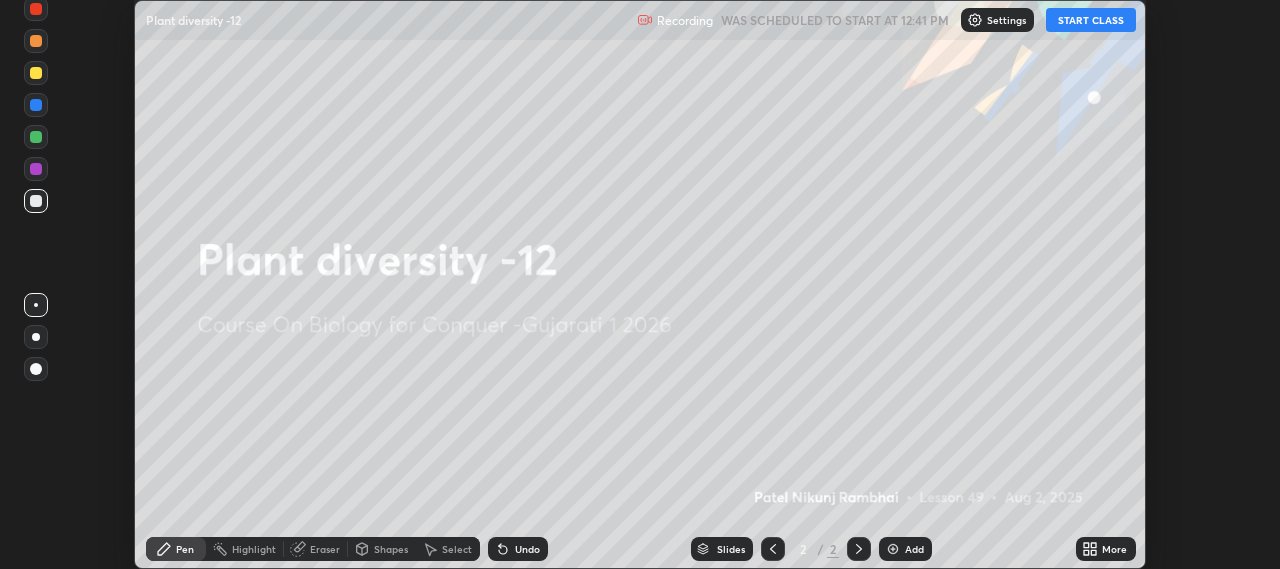 click 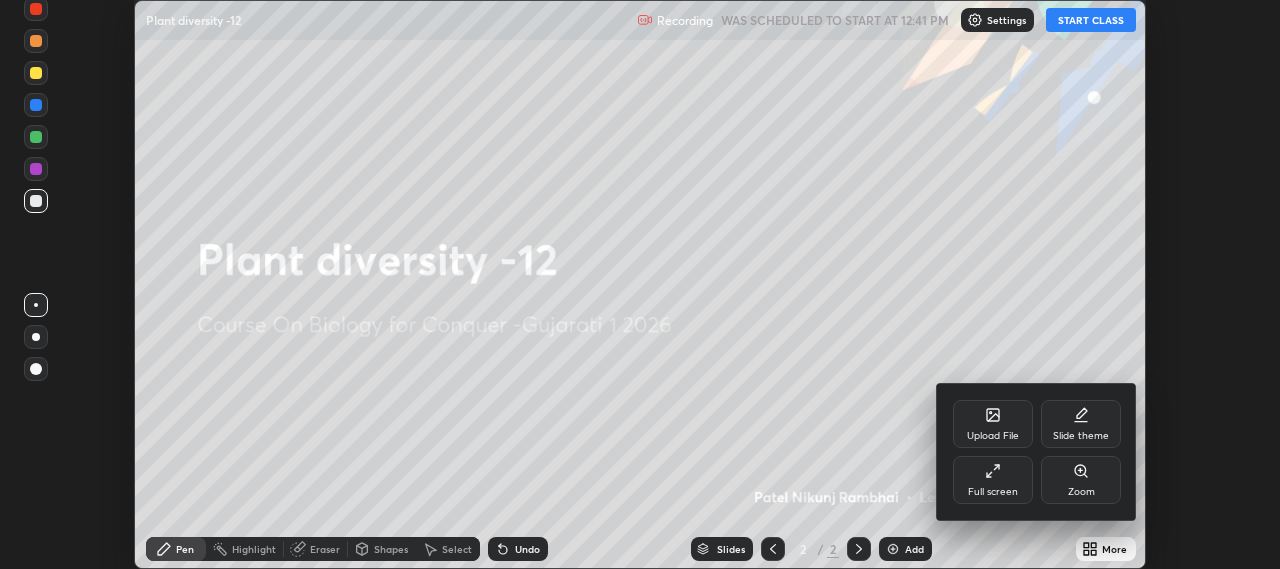 click on "Full screen" at bounding box center [993, 480] 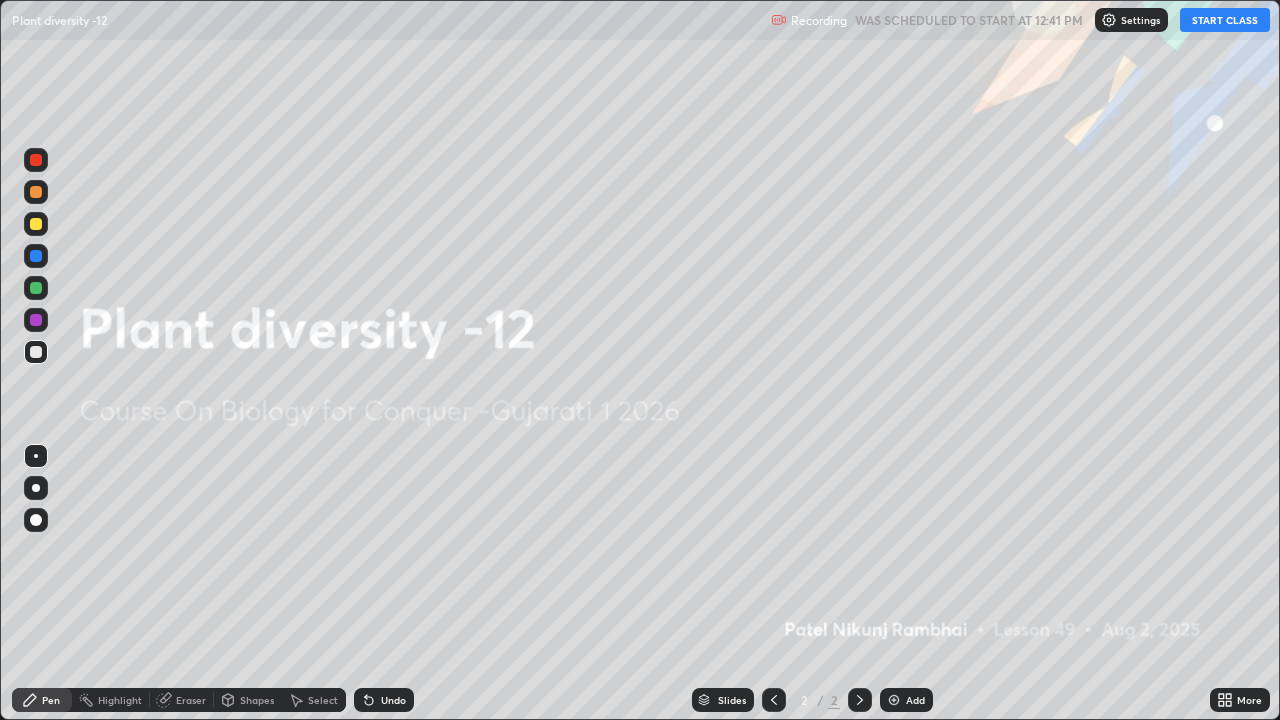 scroll, scrollTop: 99280, scrollLeft: 98720, axis: both 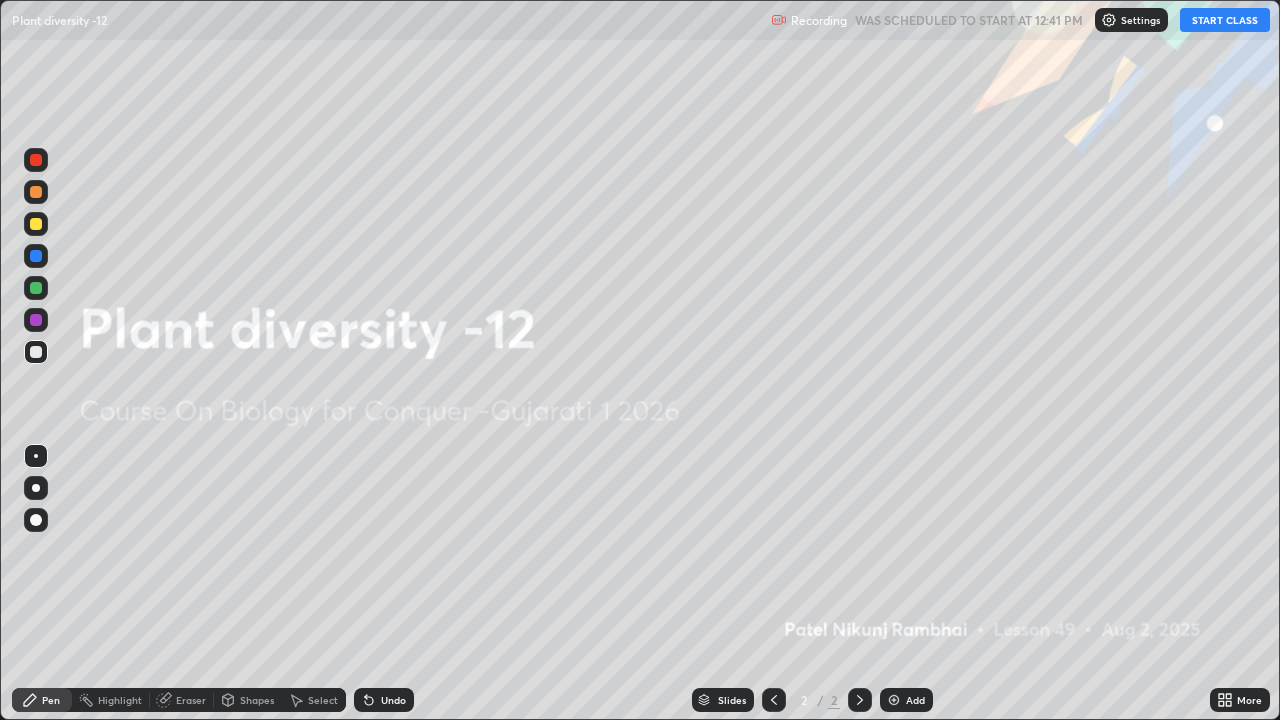 click on "START CLASS" at bounding box center (1225, 20) 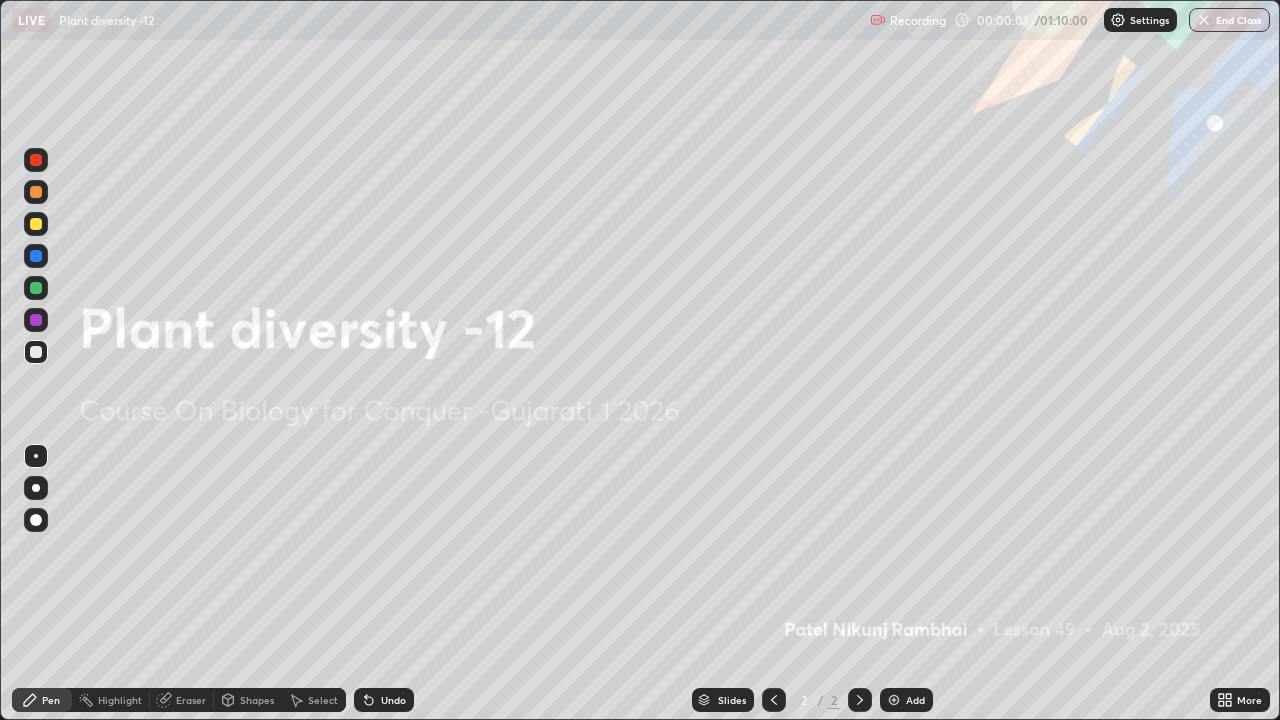 click at bounding box center [894, 700] 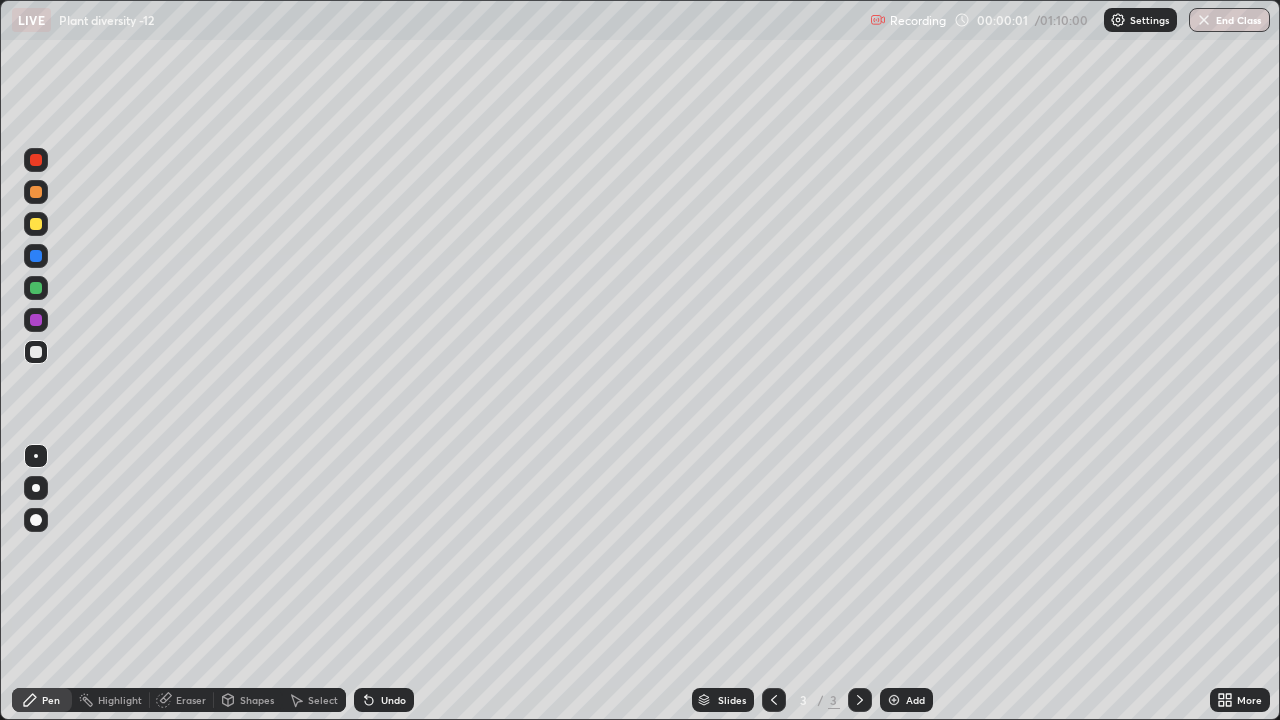 click at bounding box center [894, 700] 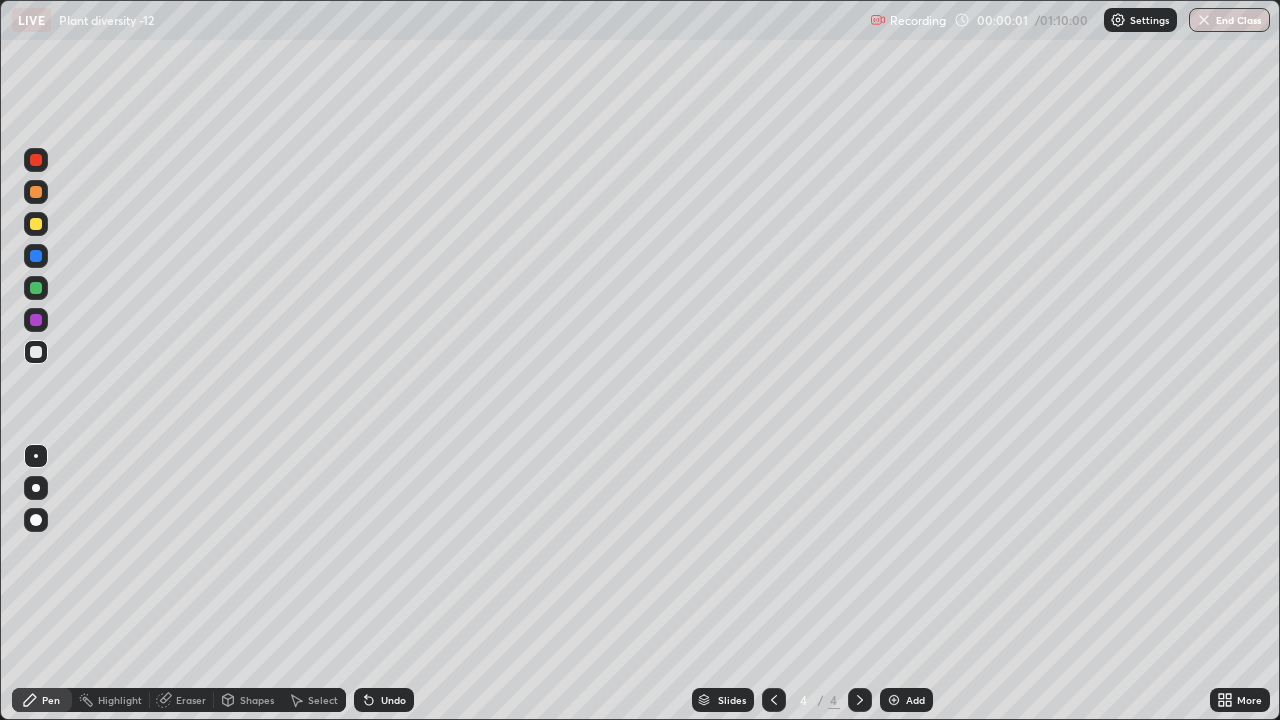 click at bounding box center [894, 700] 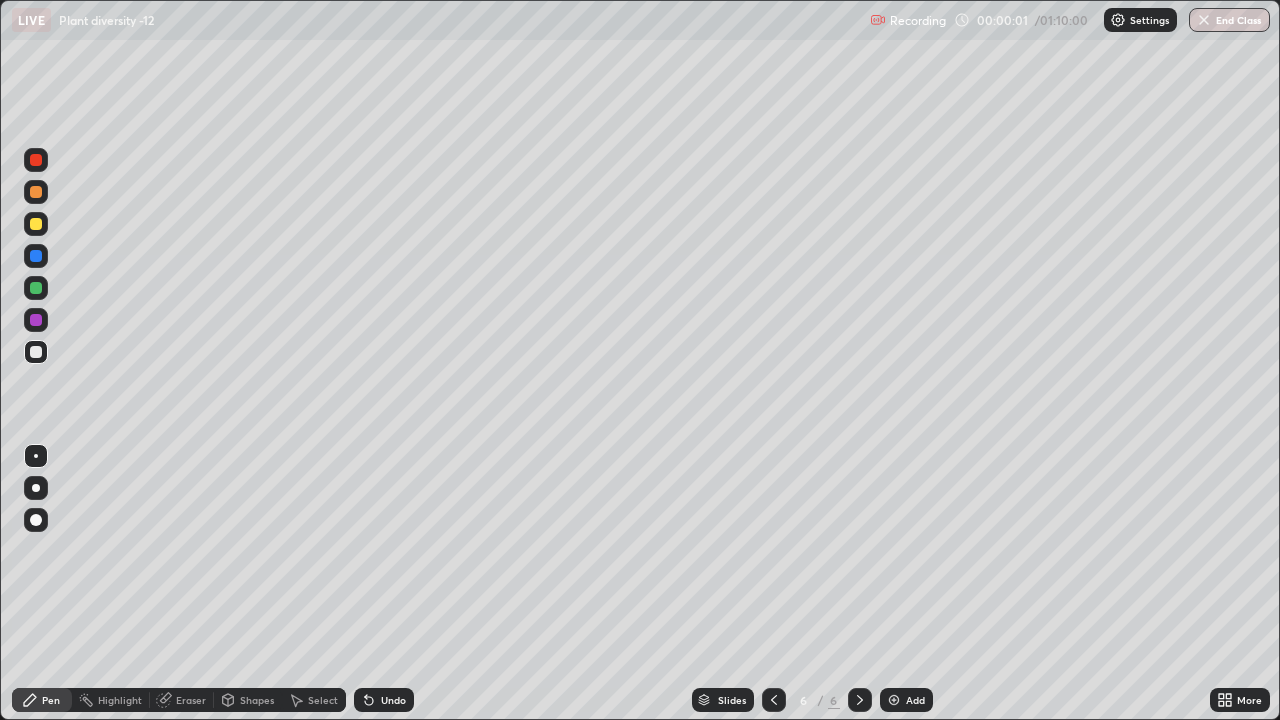 click at bounding box center (894, 700) 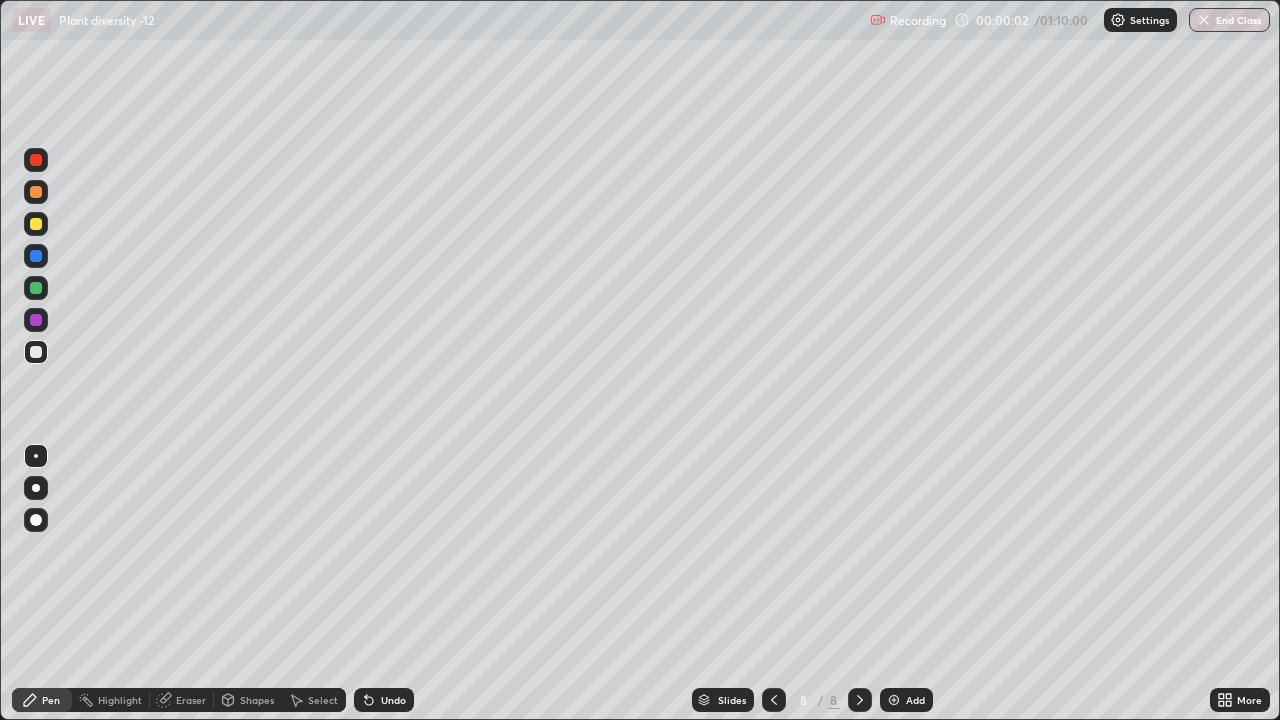 click at bounding box center (894, 700) 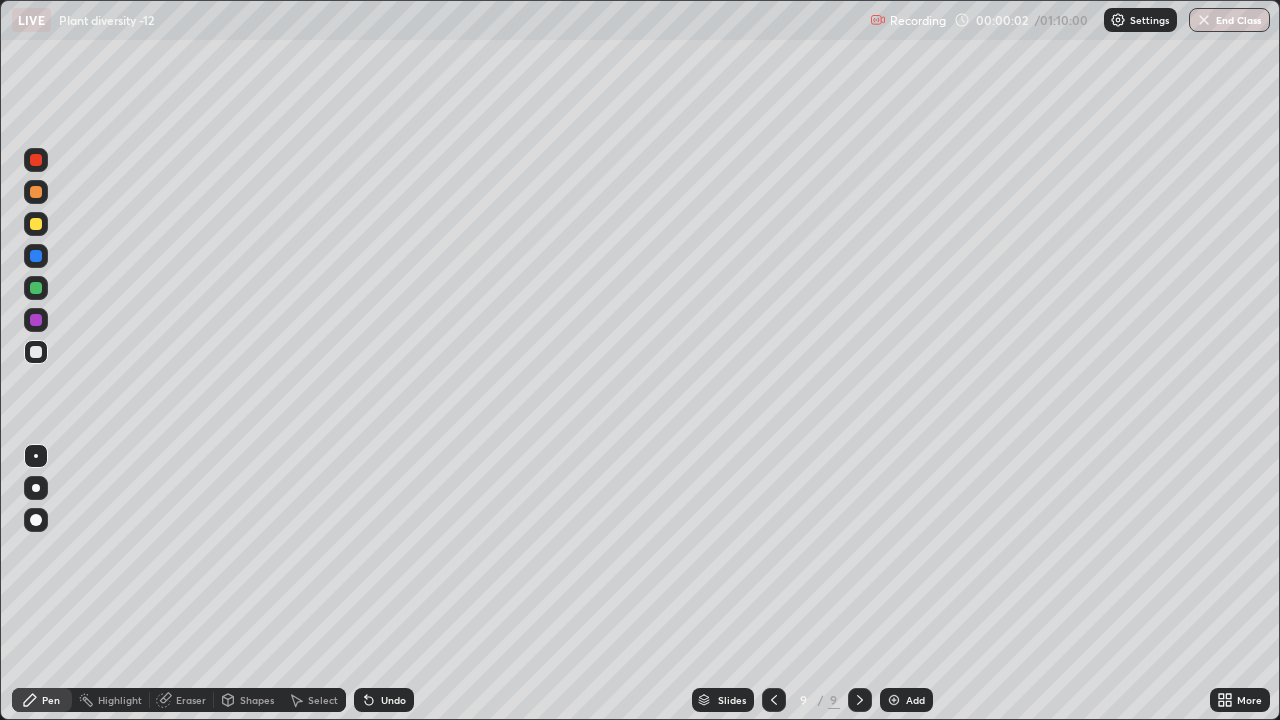 click at bounding box center [894, 700] 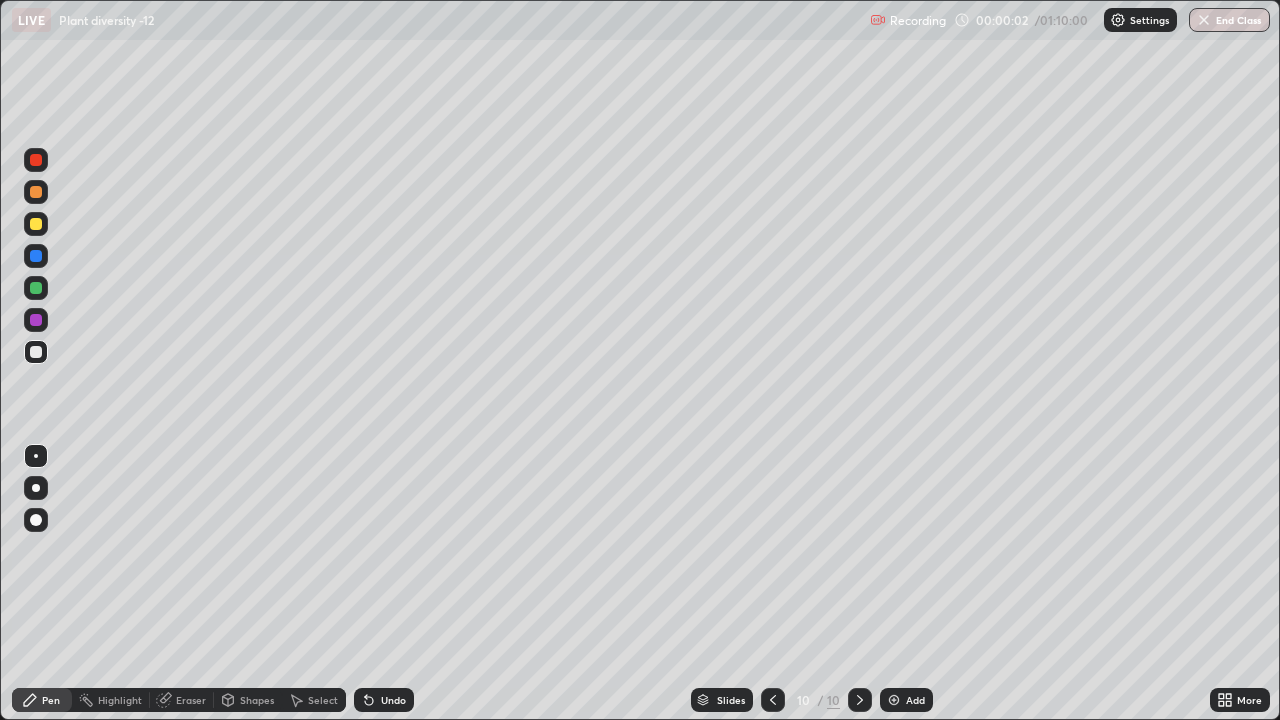 click at bounding box center (894, 700) 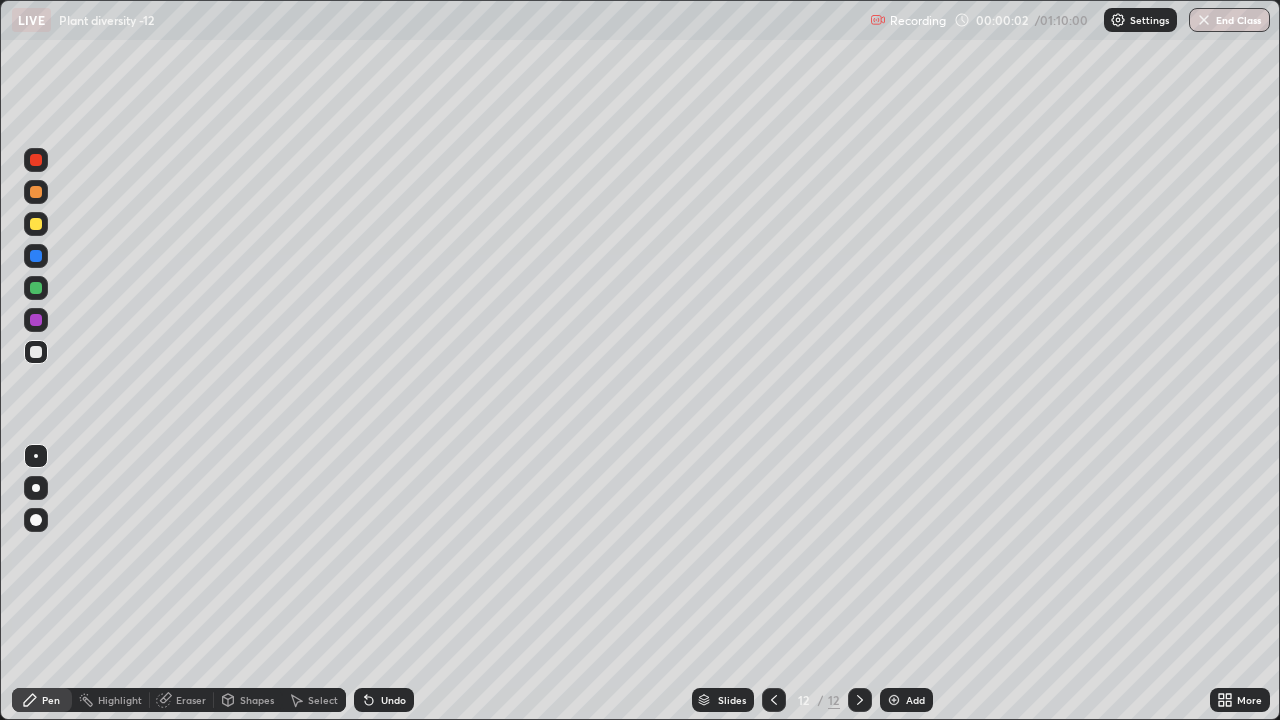 click at bounding box center [894, 700] 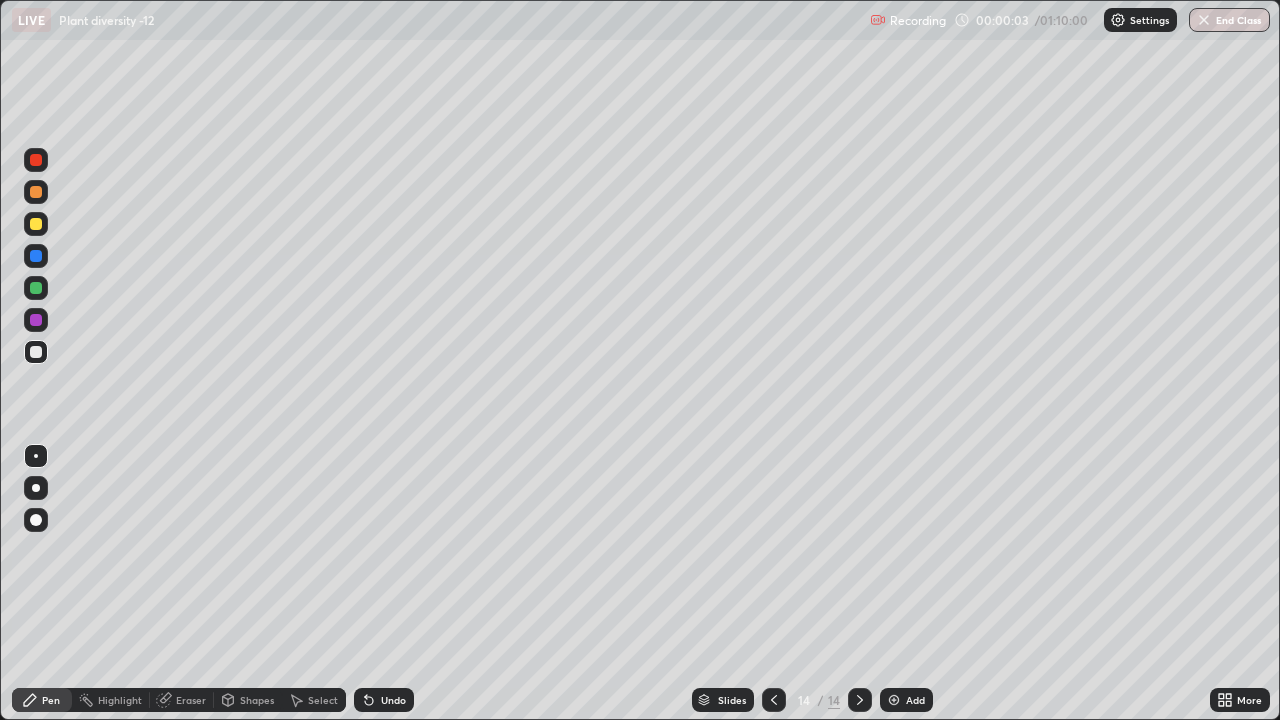 click at bounding box center [894, 700] 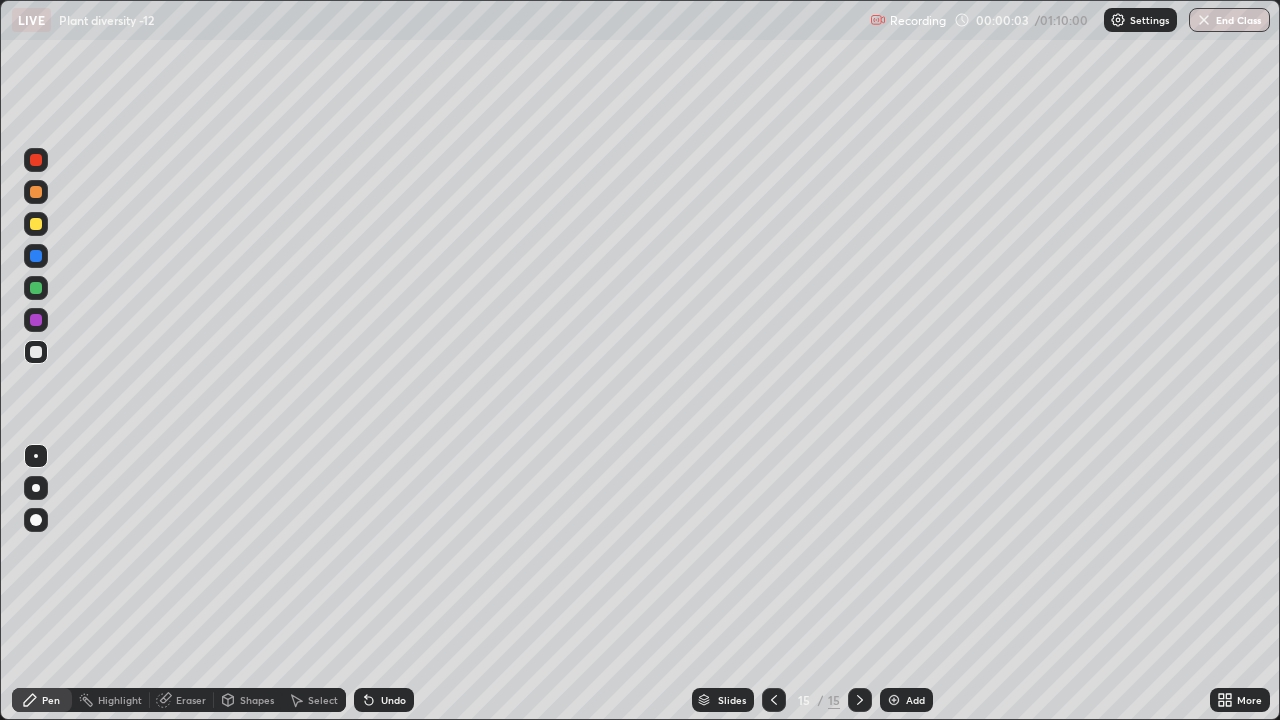 click at bounding box center (894, 700) 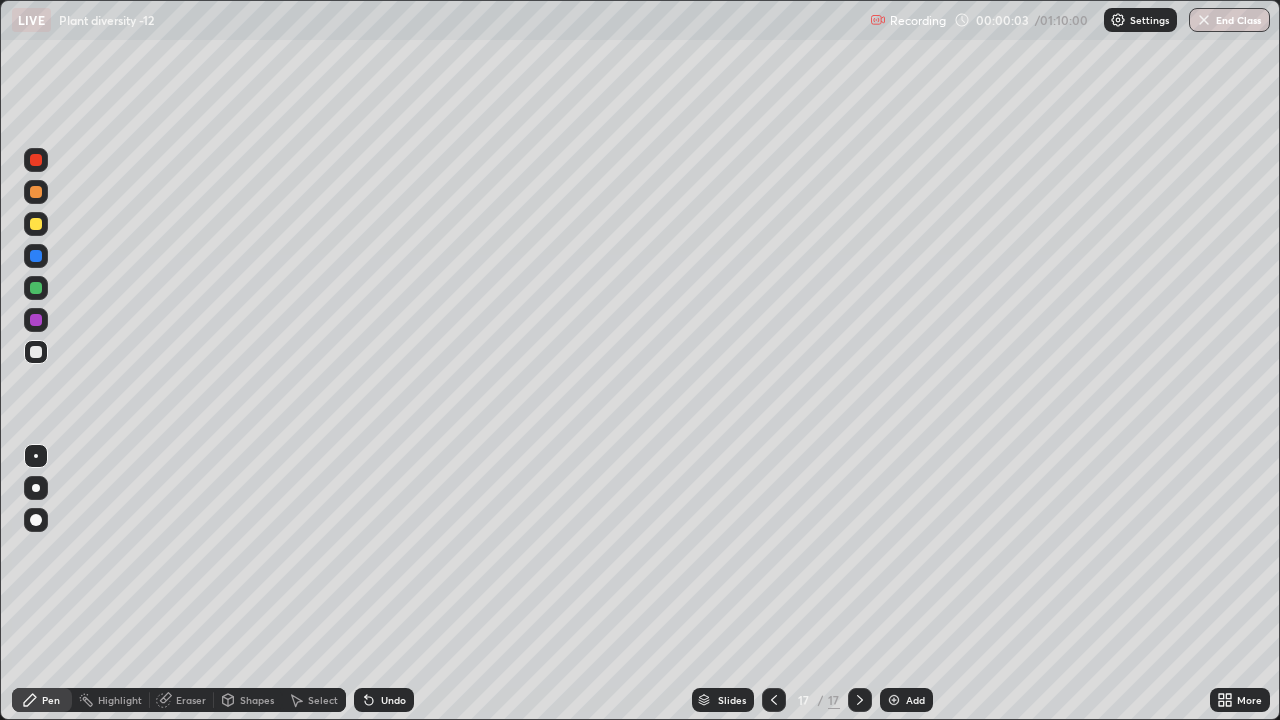 click at bounding box center [894, 700] 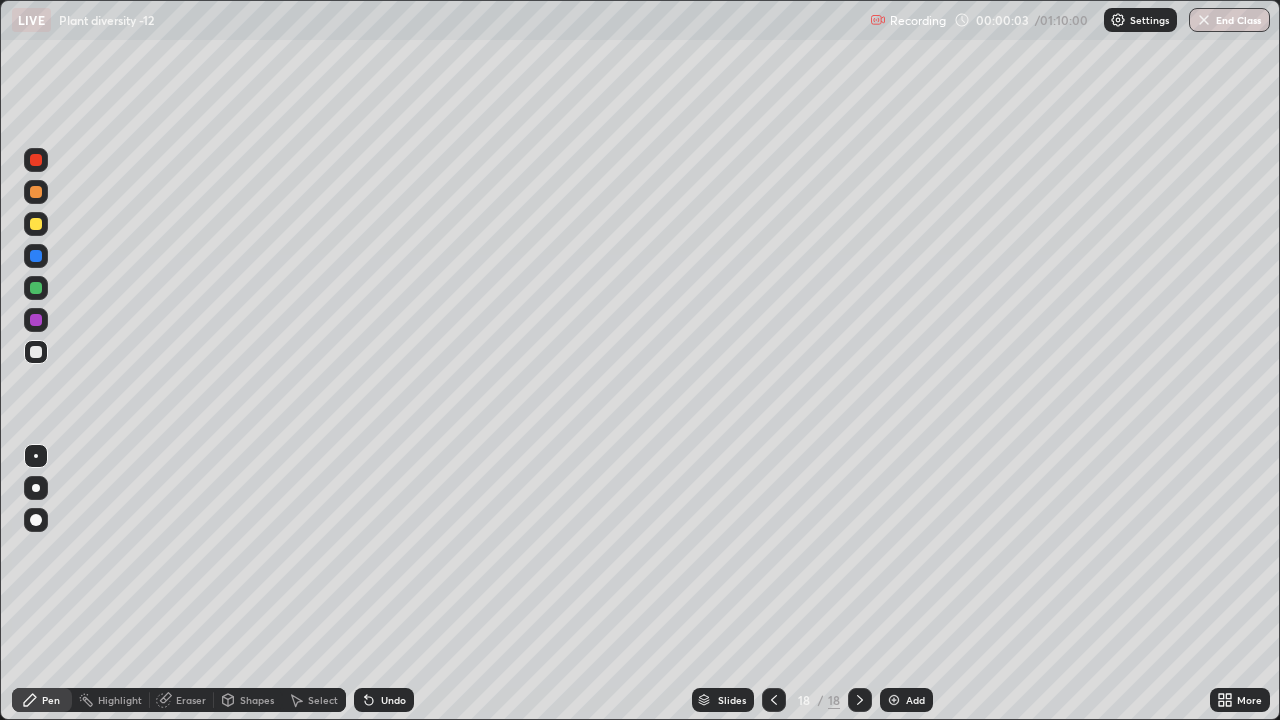 click at bounding box center [894, 700] 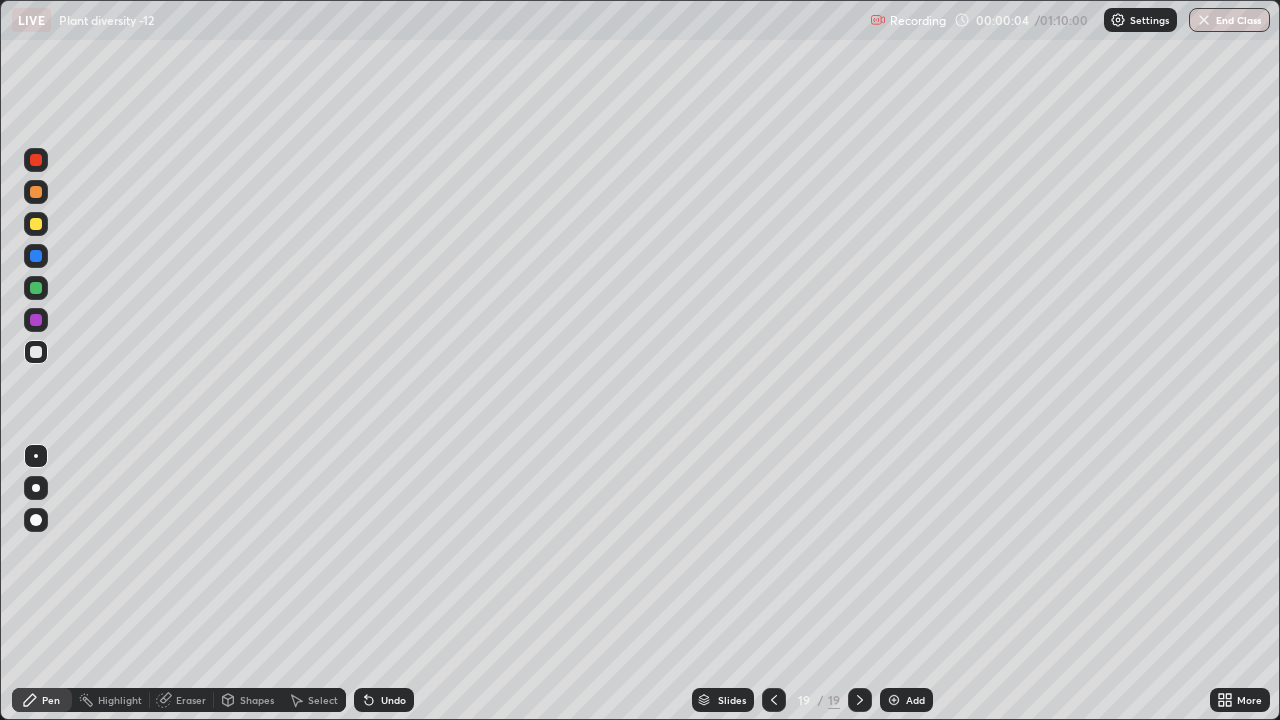 click 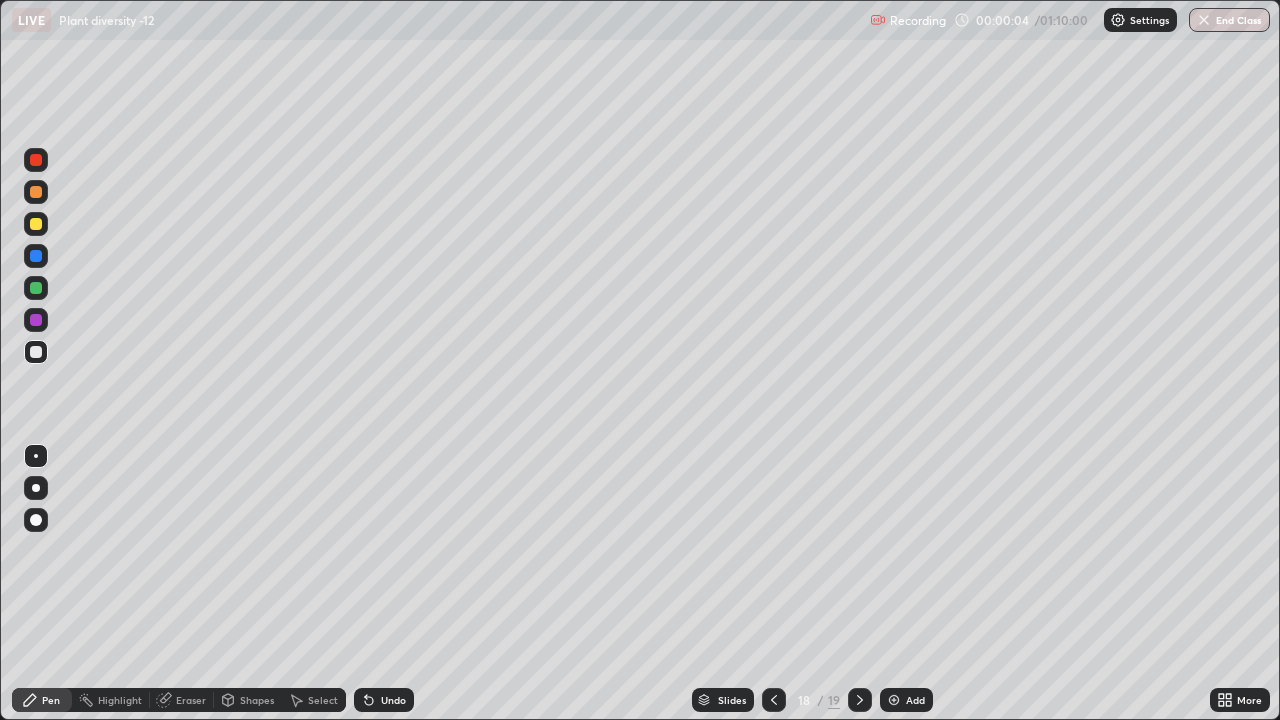 click 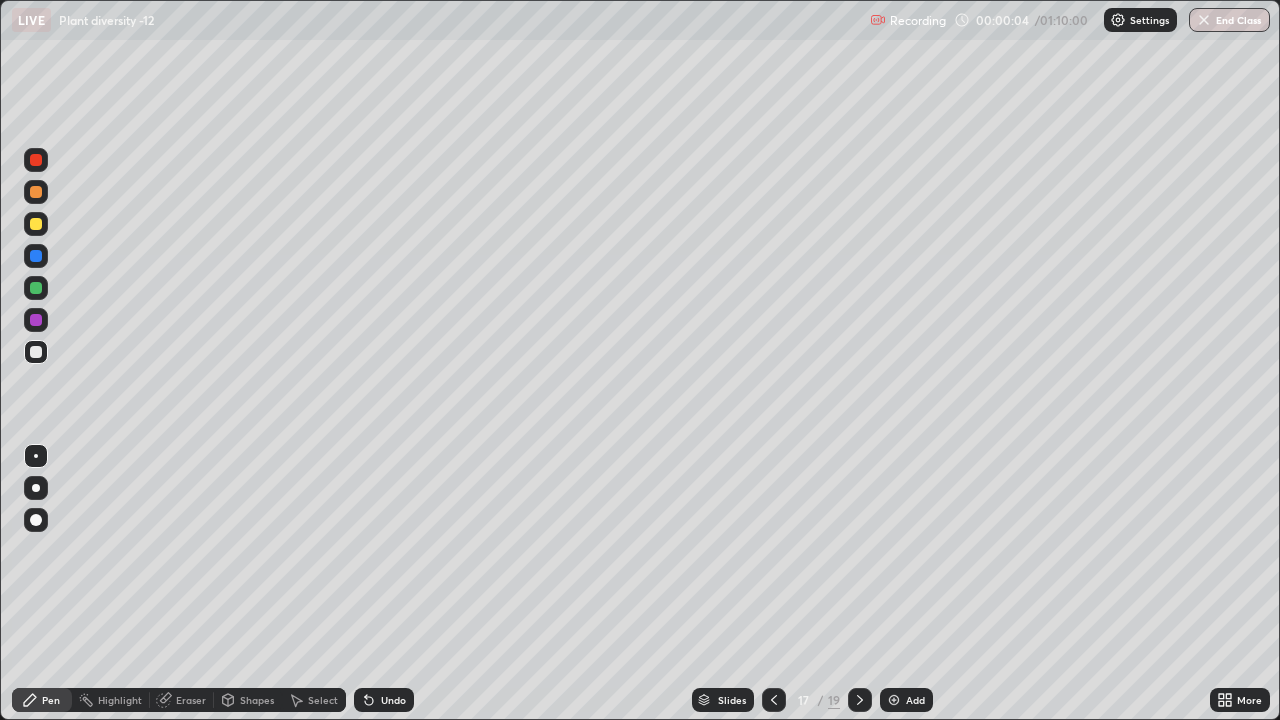 click 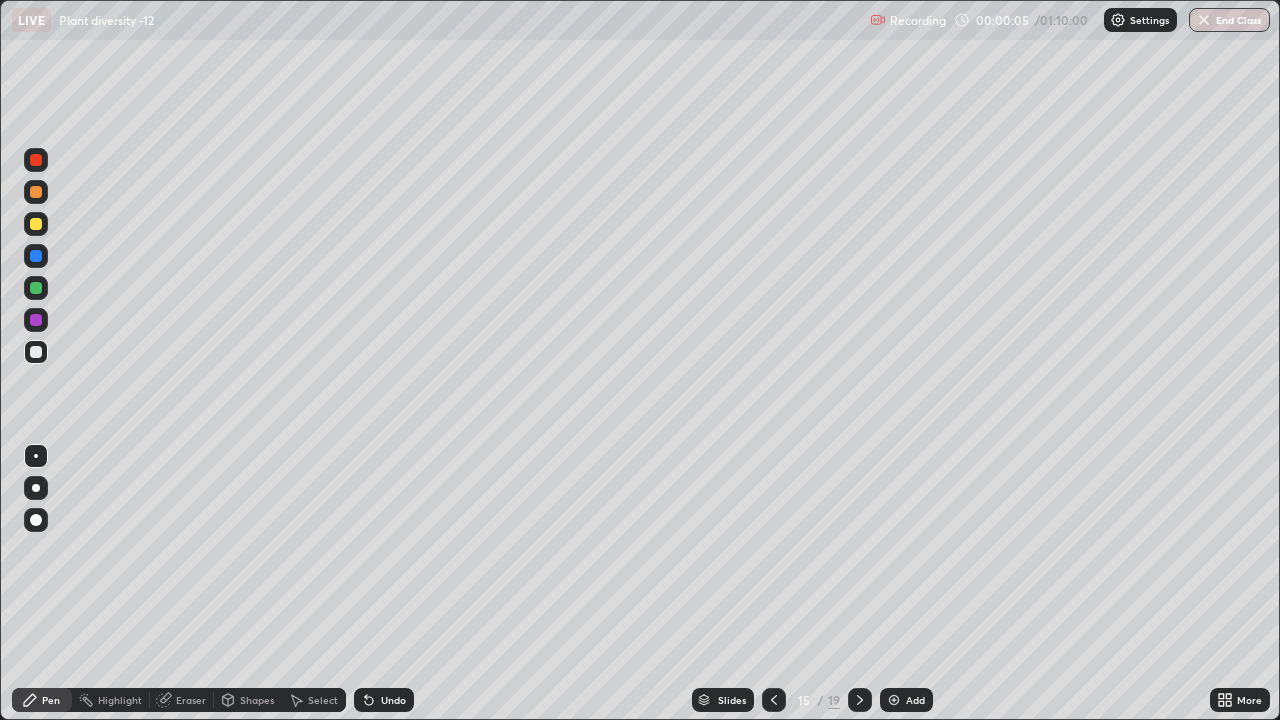 click 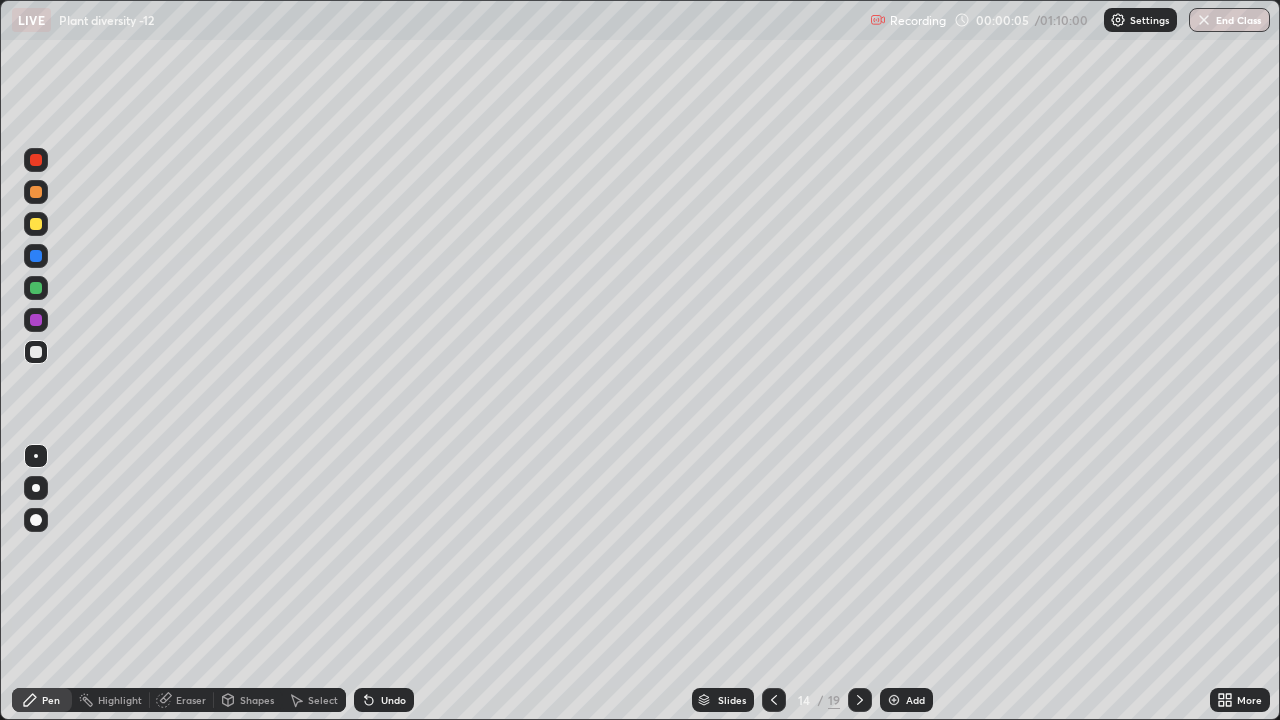 click 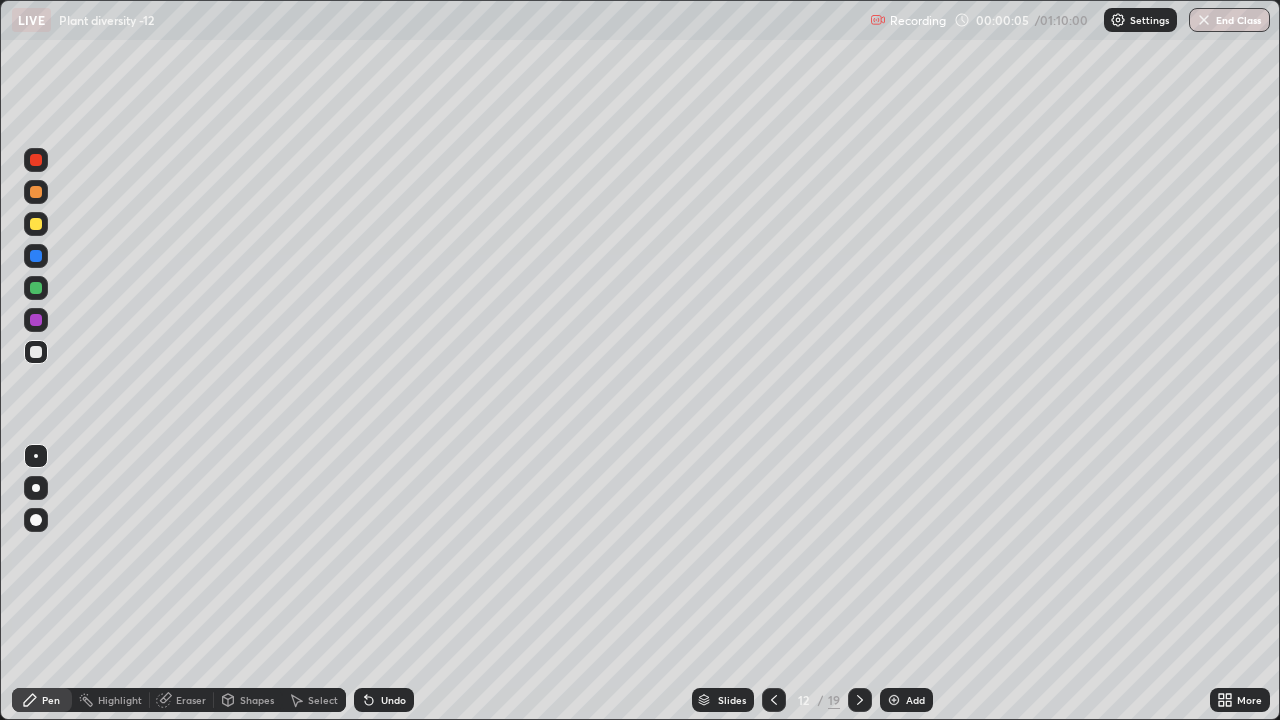 click 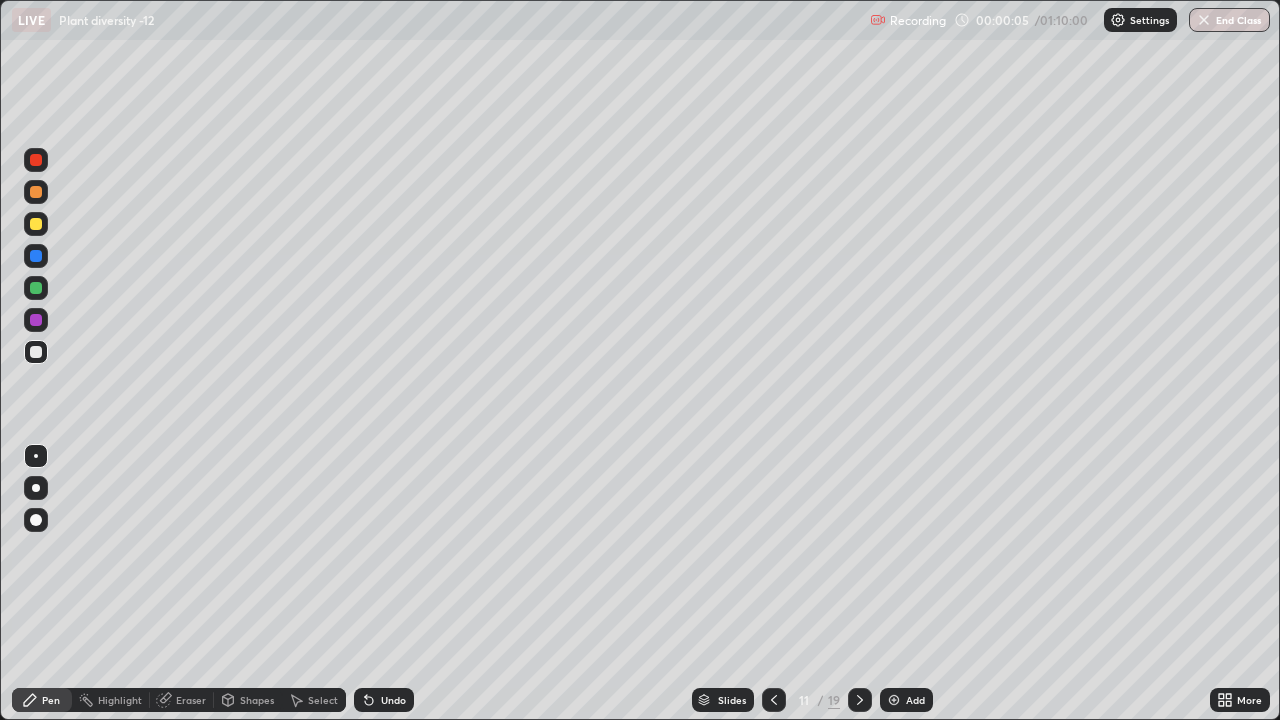 click 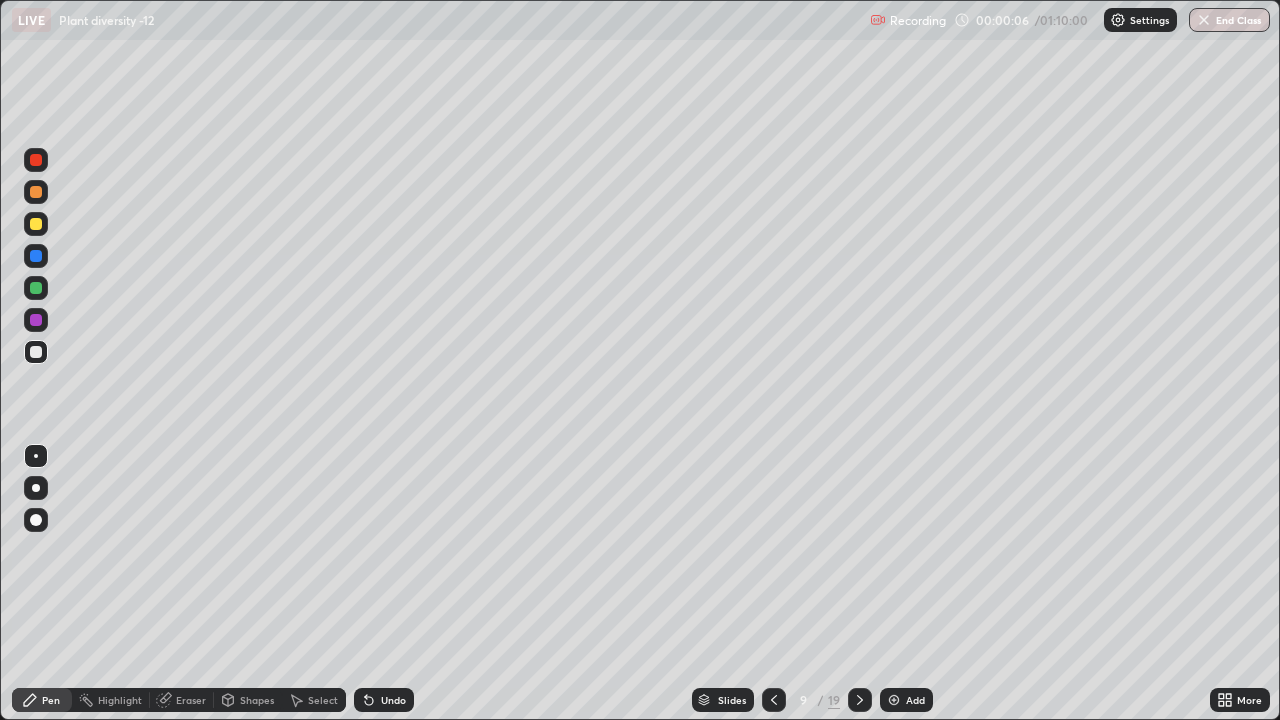 click 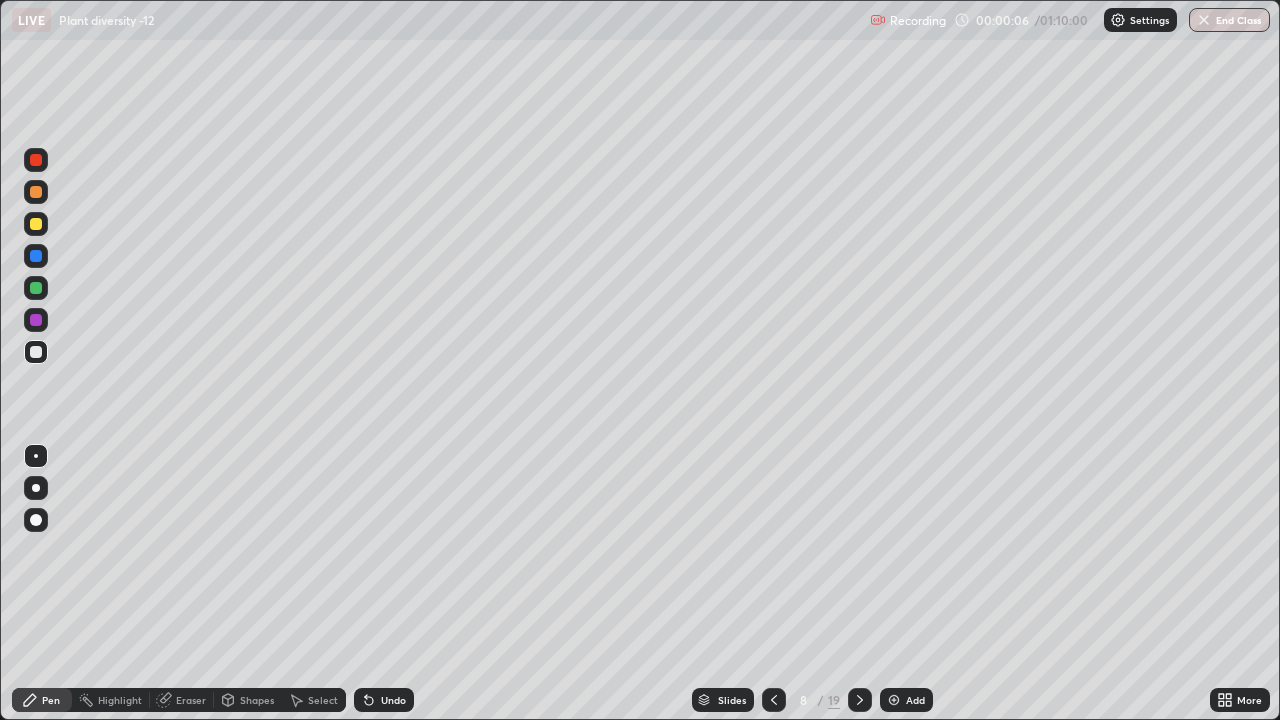 click 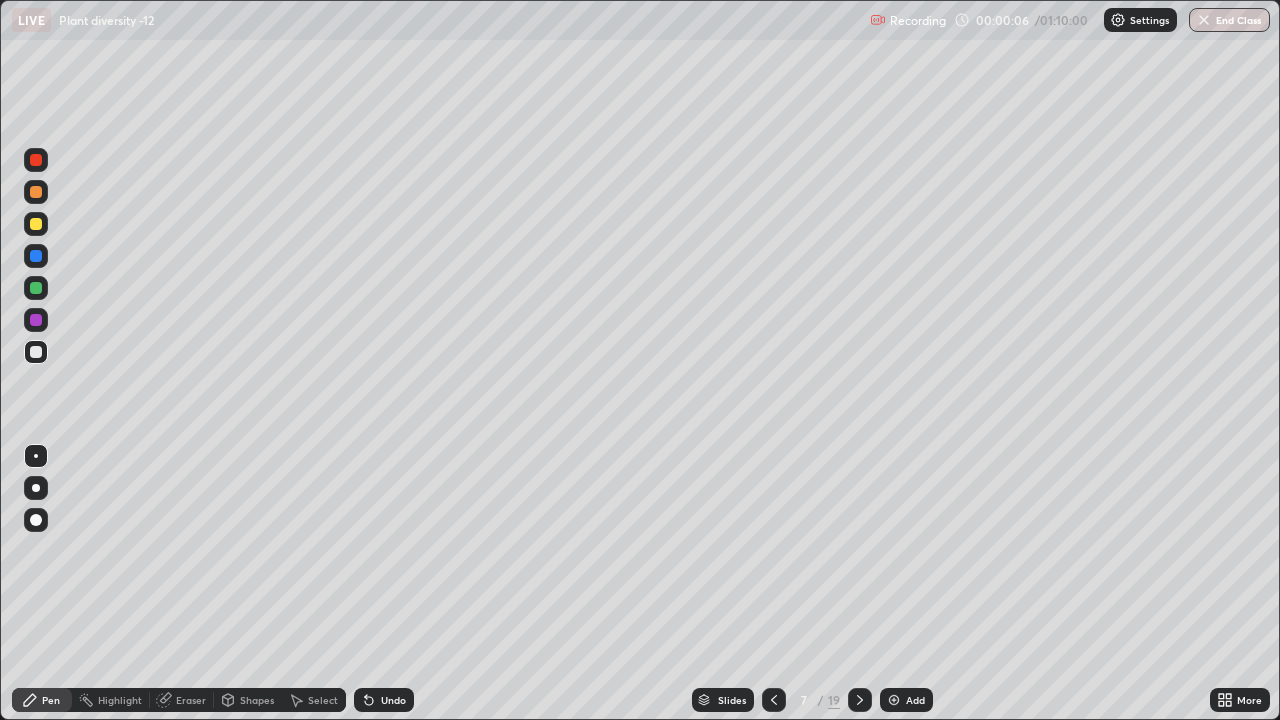 click 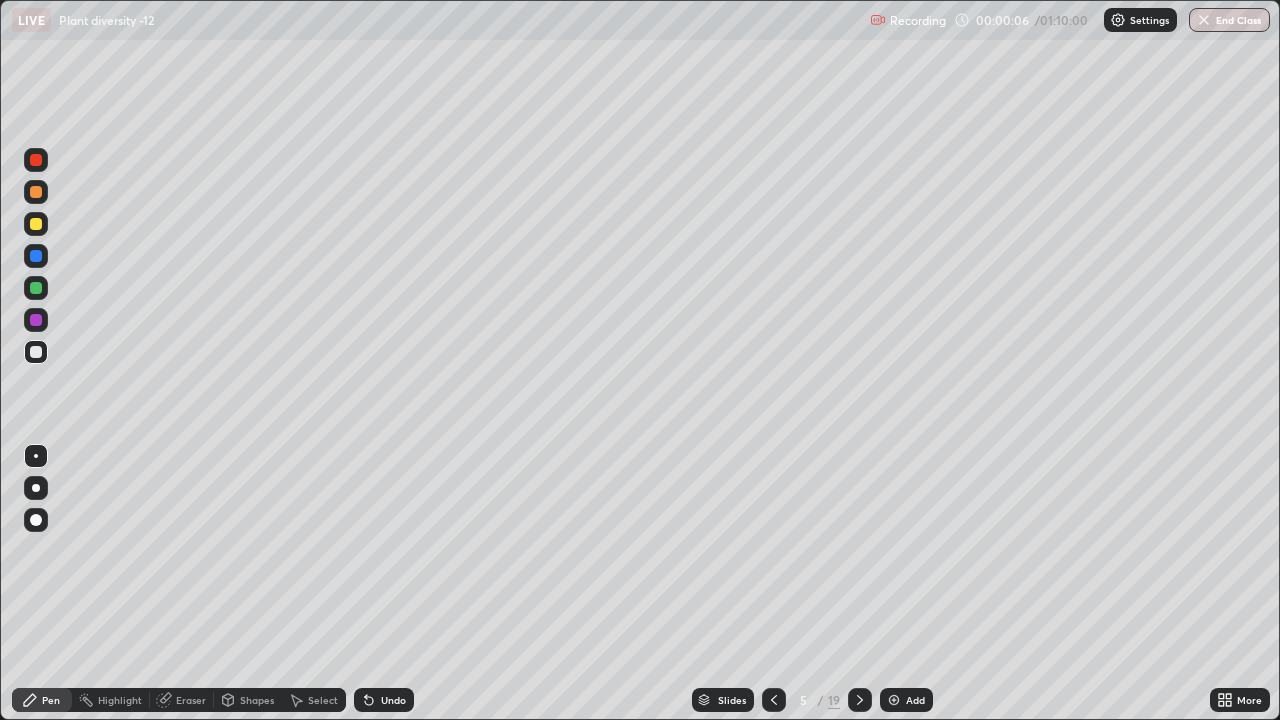 click 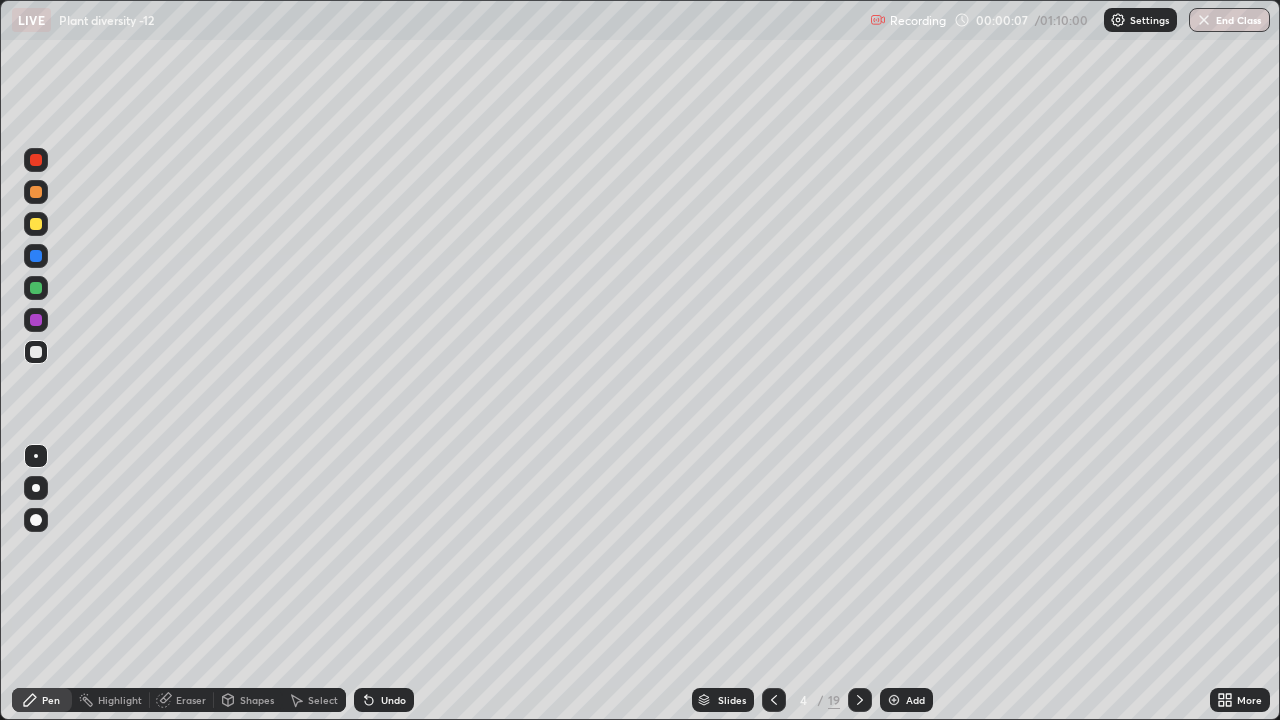 click 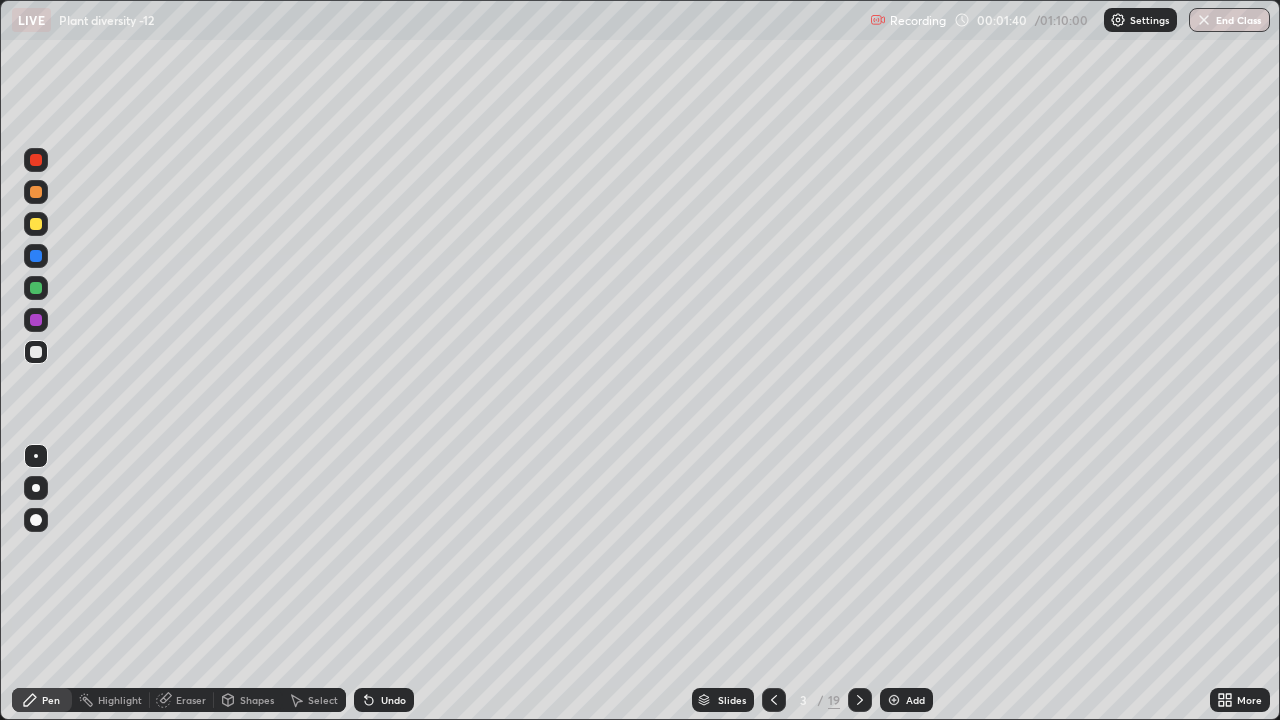 click at bounding box center [36, 488] 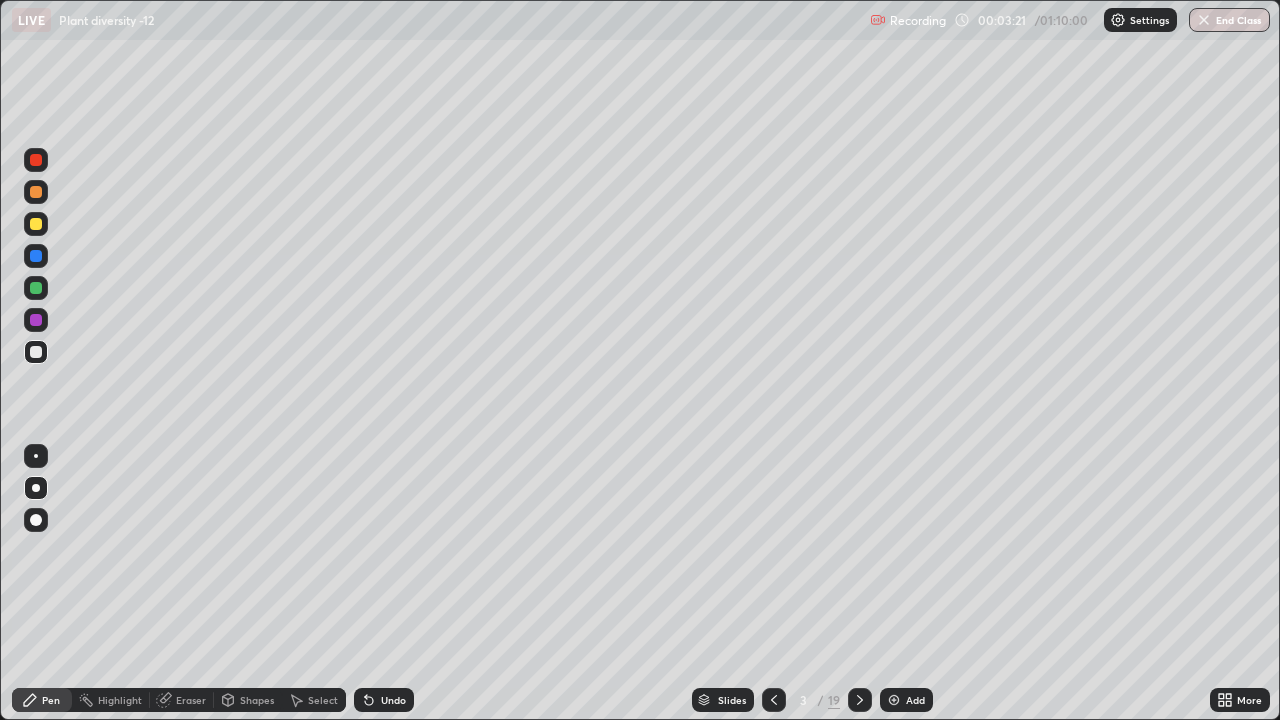 click on "Eraser" at bounding box center (191, 700) 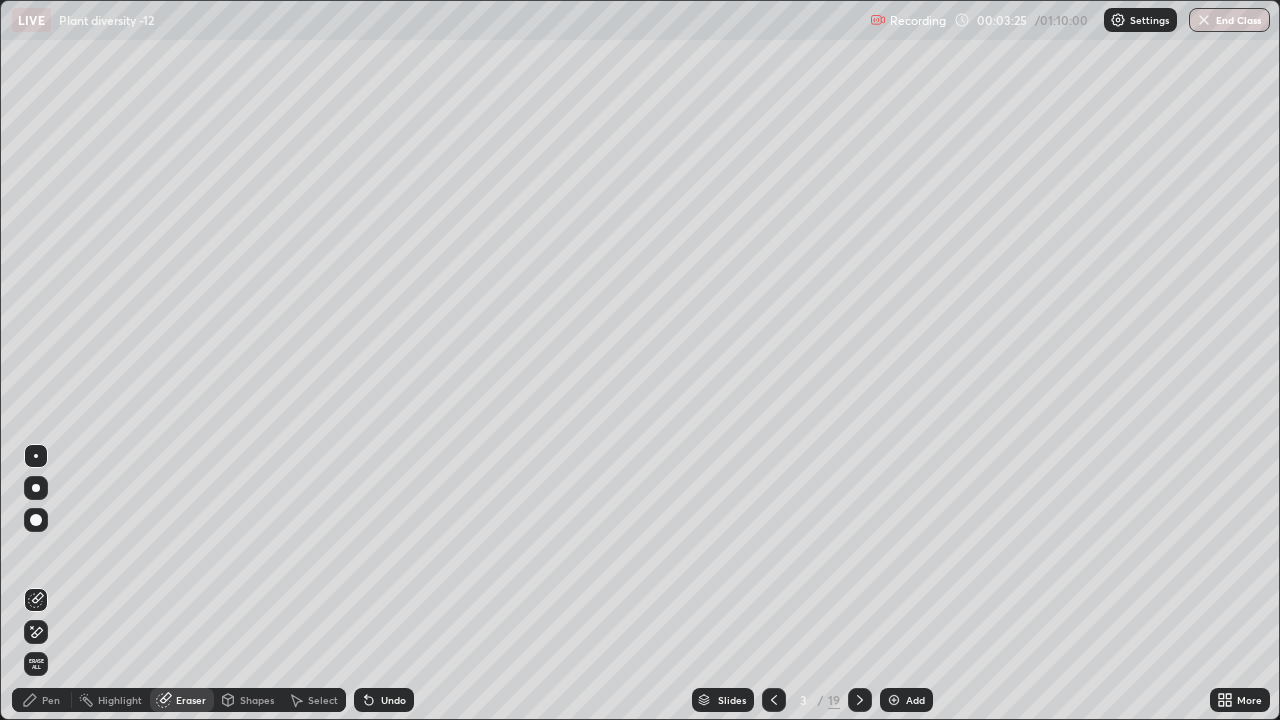 click on "Pen" at bounding box center (51, 700) 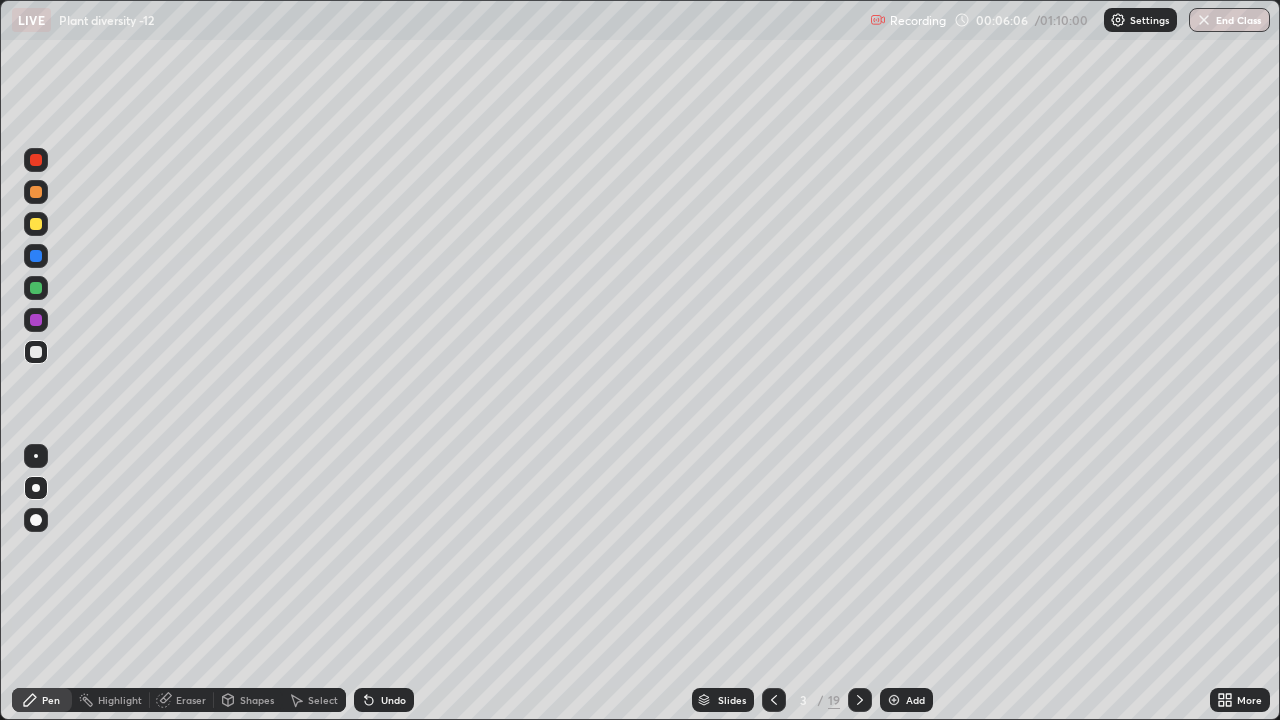 click 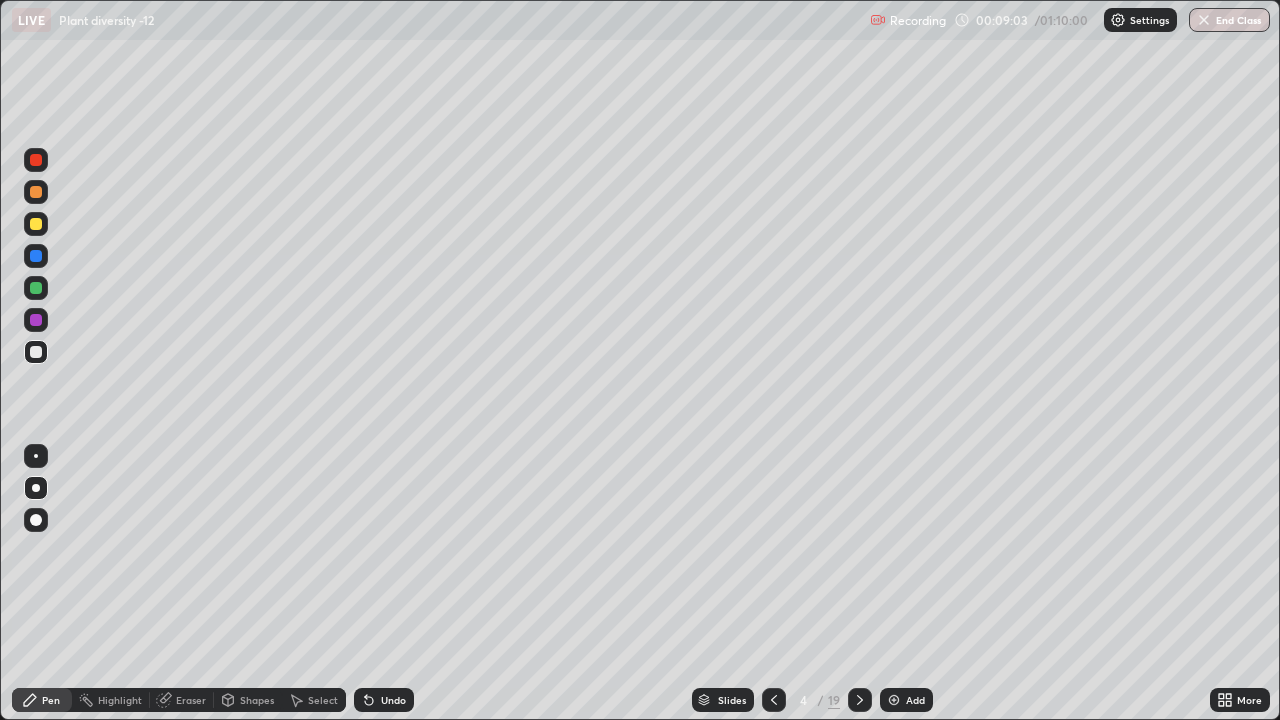 click on "Eraser" at bounding box center [191, 700] 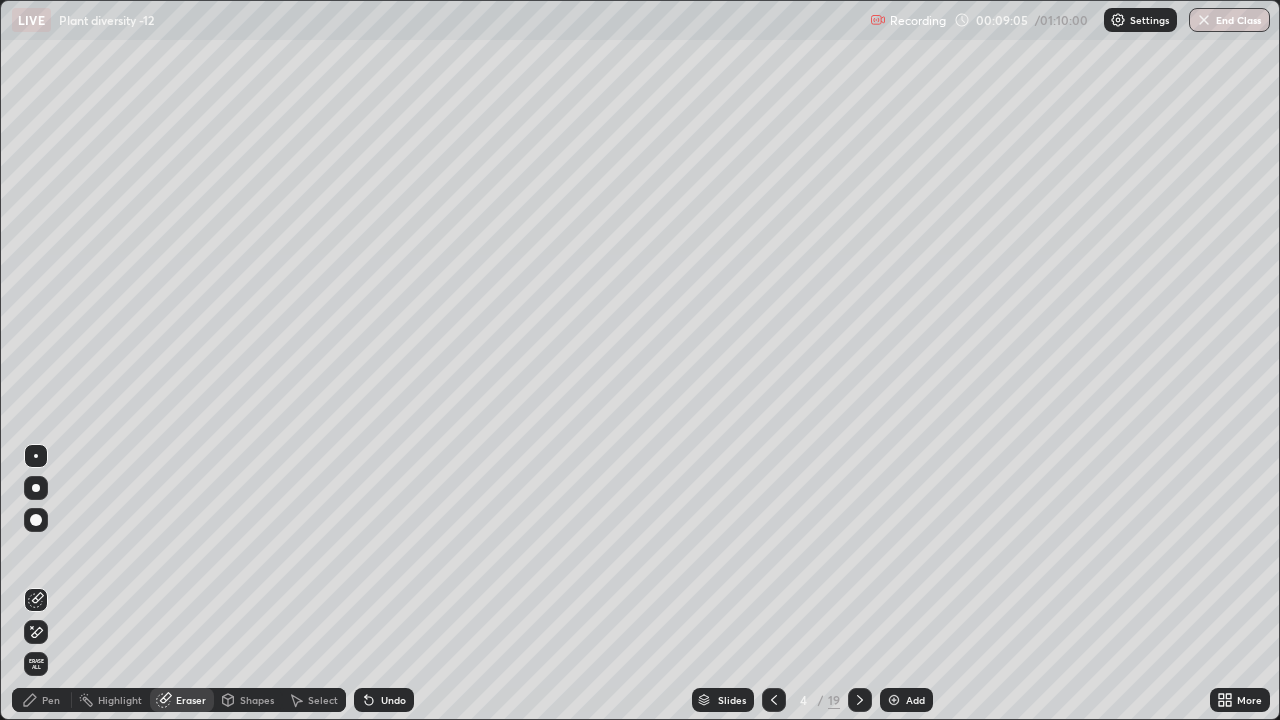 click on "Pen" at bounding box center (51, 700) 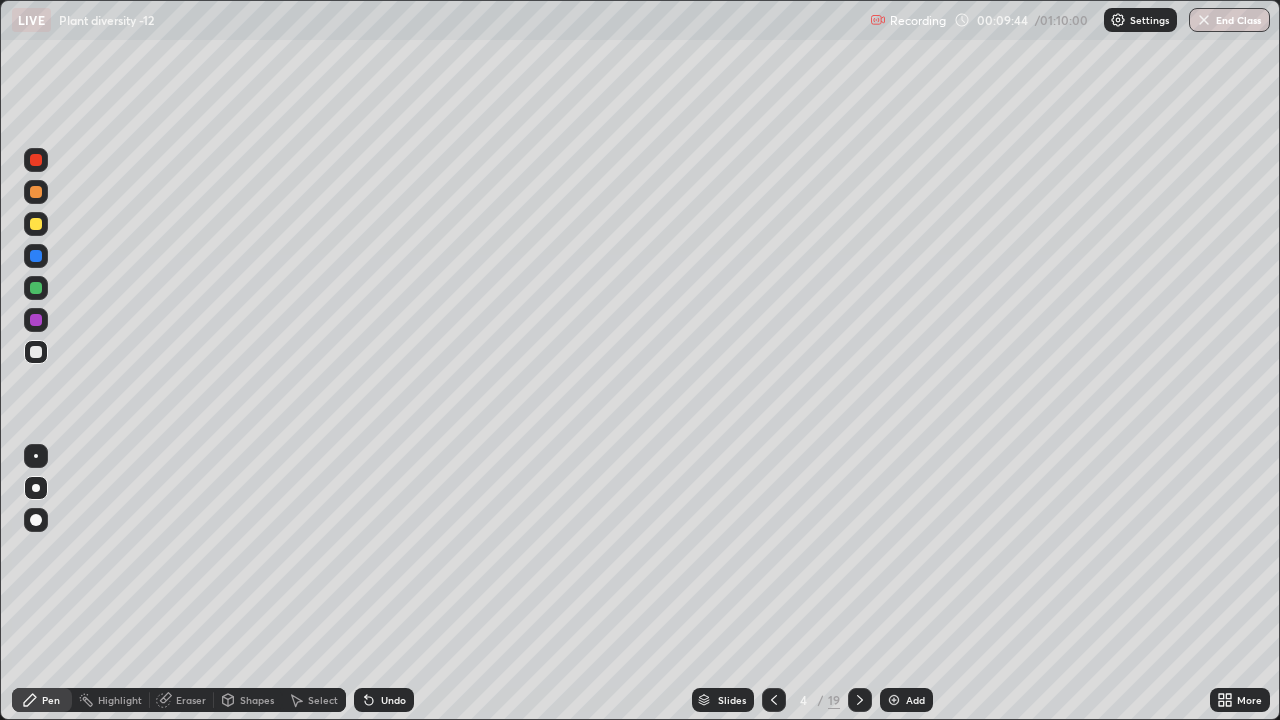 click at bounding box center [36, 224] 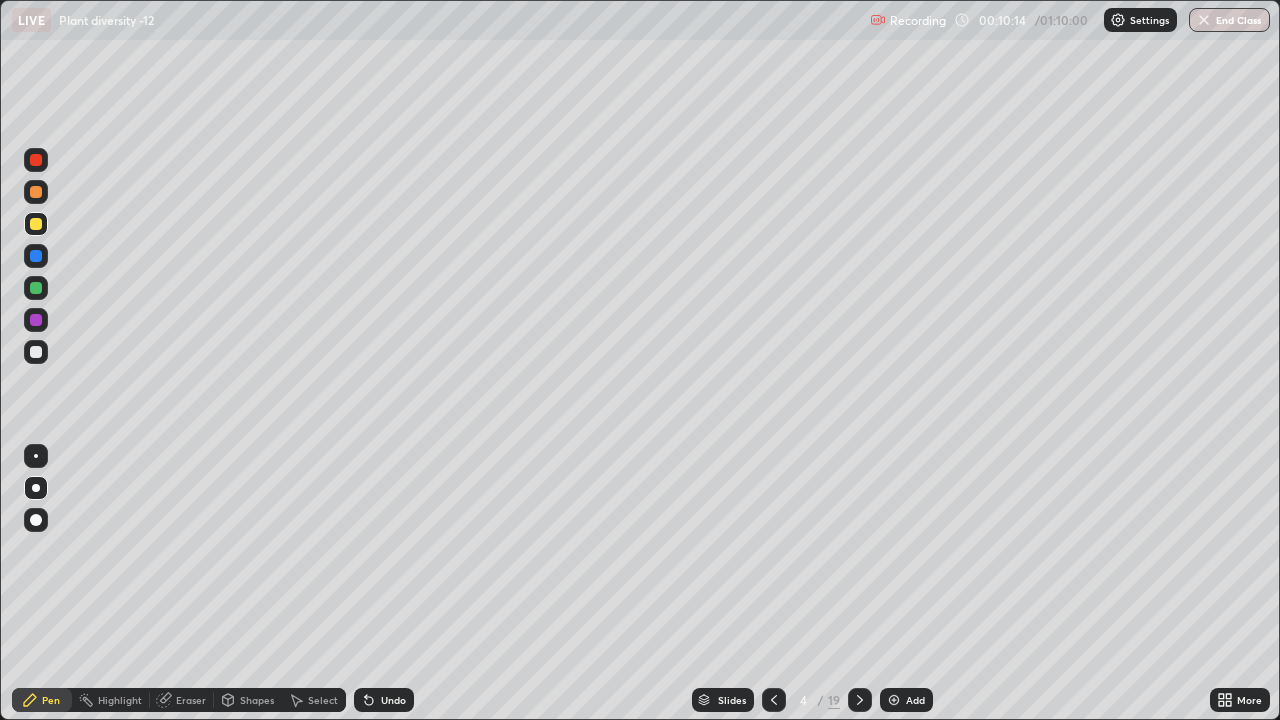 click at bounding box center (36, 352) 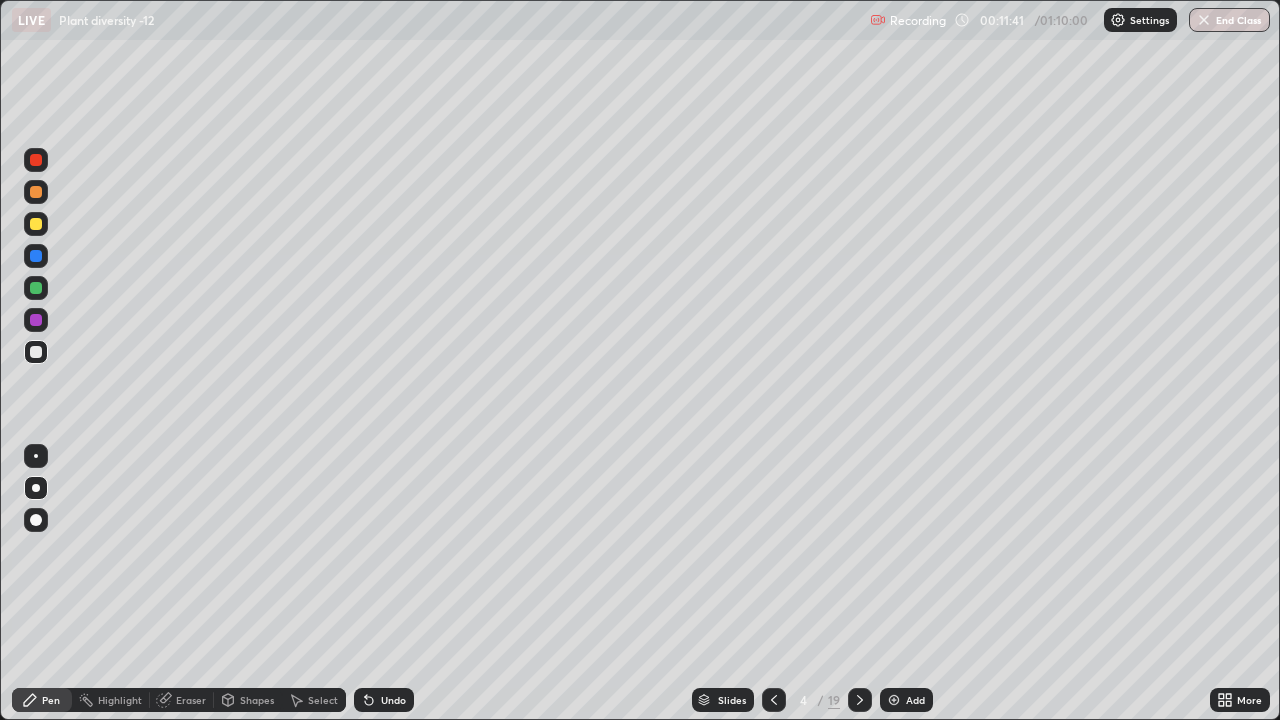 click 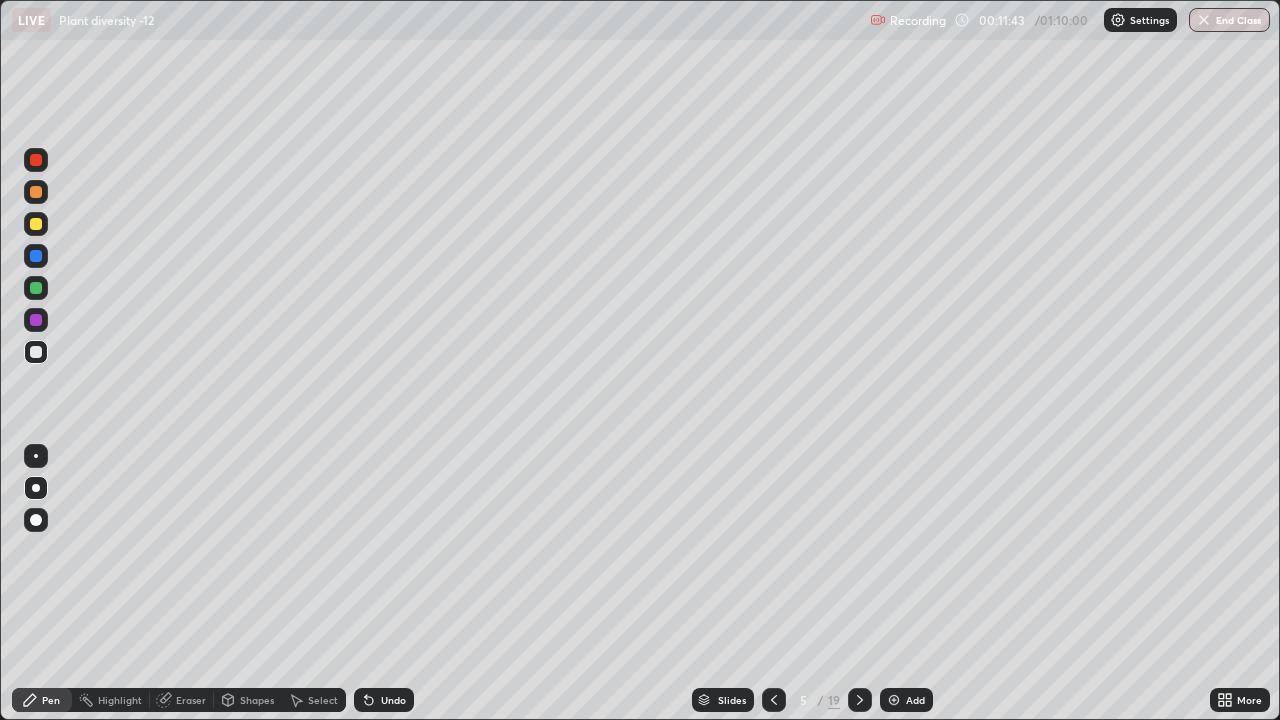 click at bounding box center (36, 352) 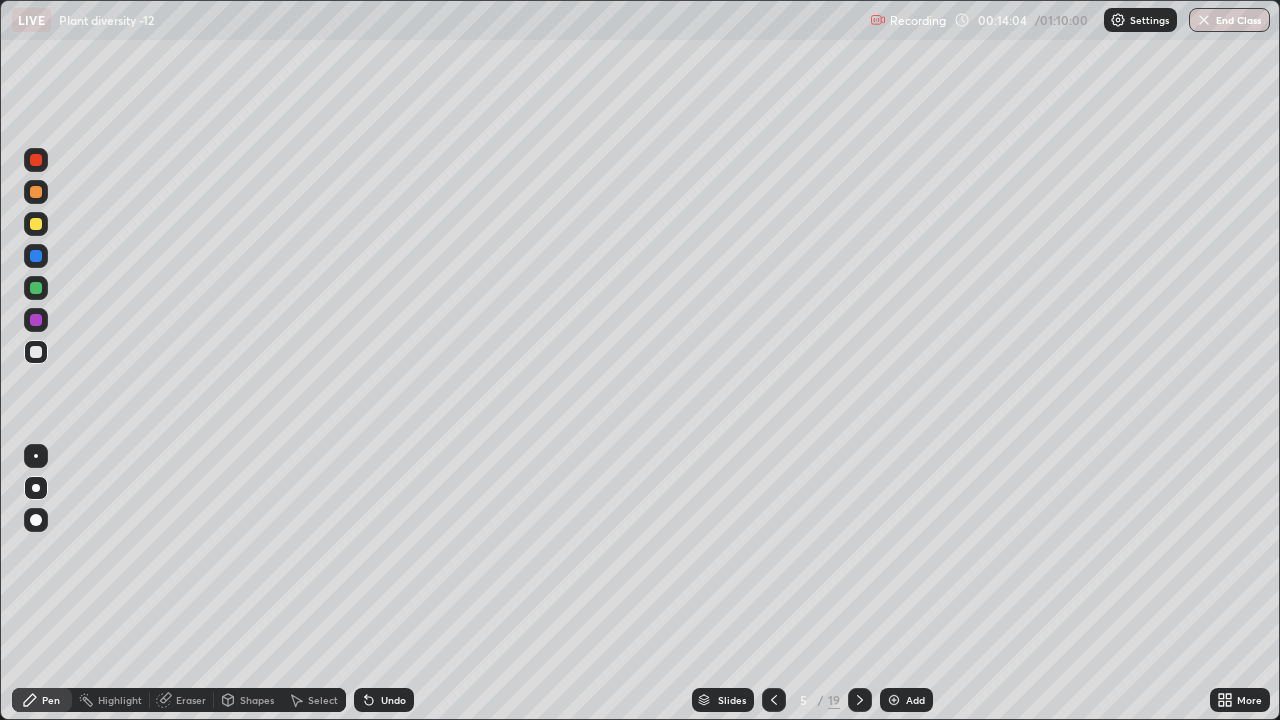 click on "Eraser" at bounding box center (191, 700) 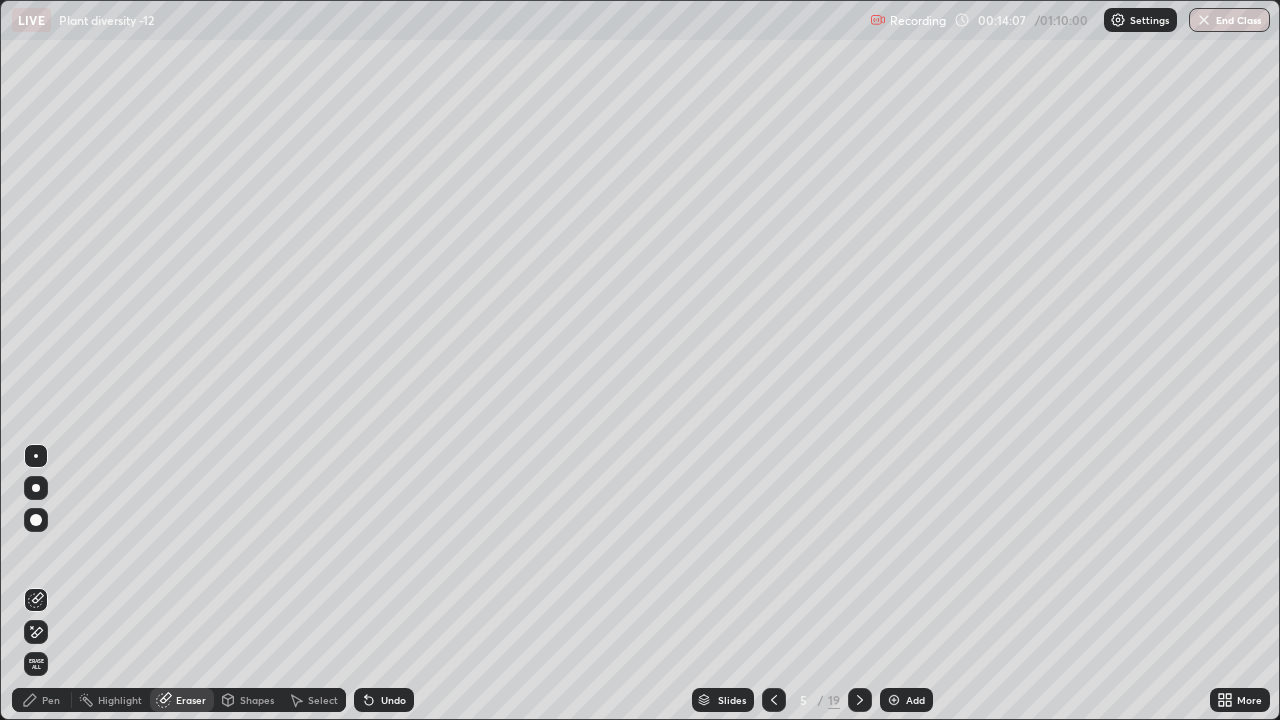 click on "Pen" at bounding box center (51, 700) 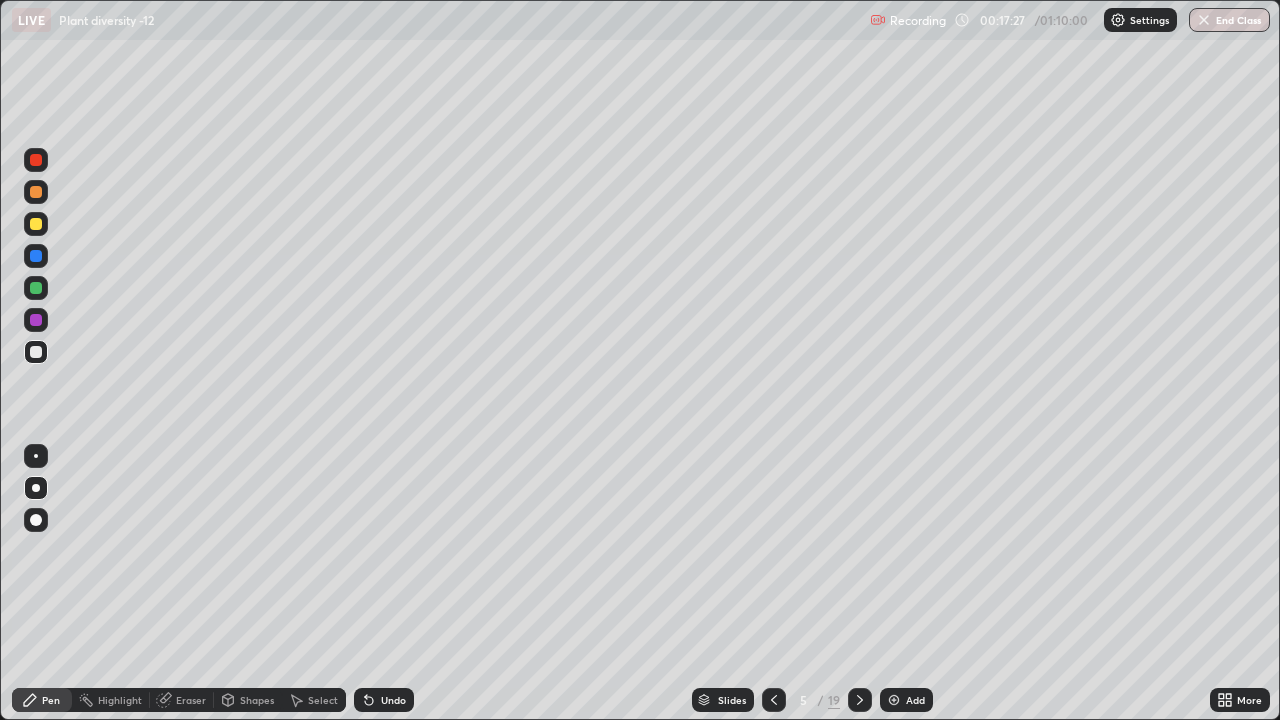click 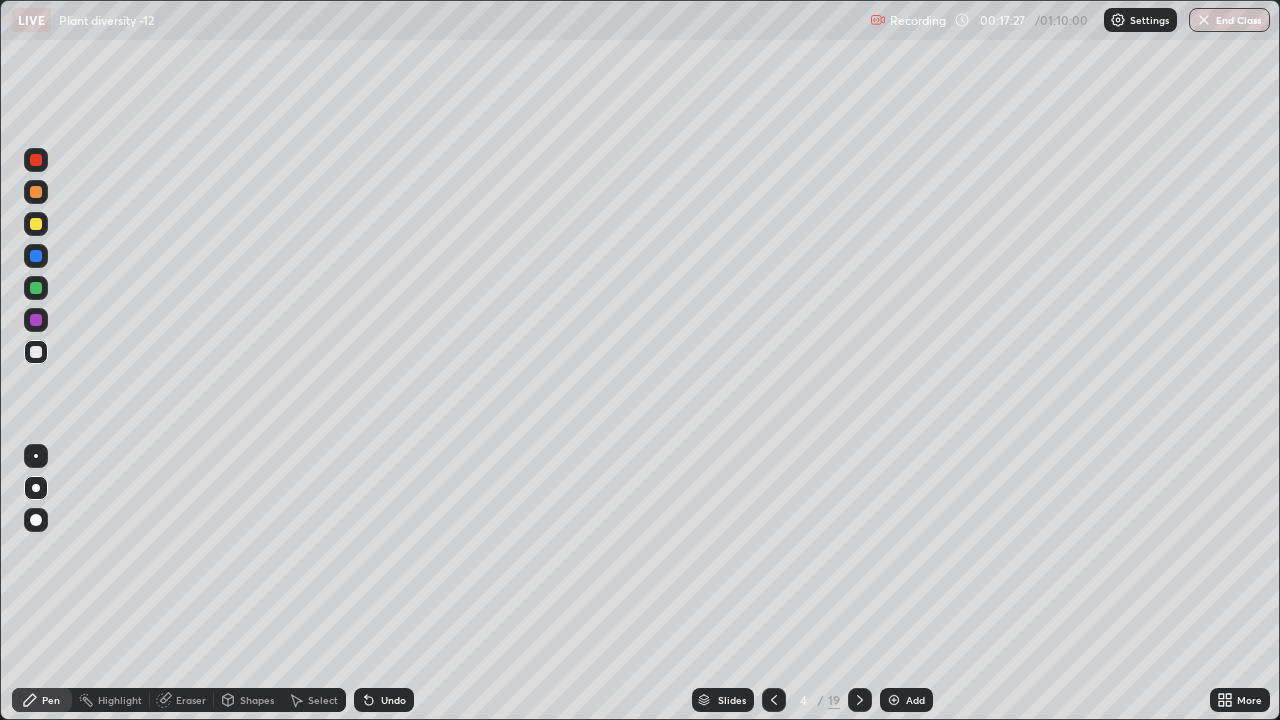 click 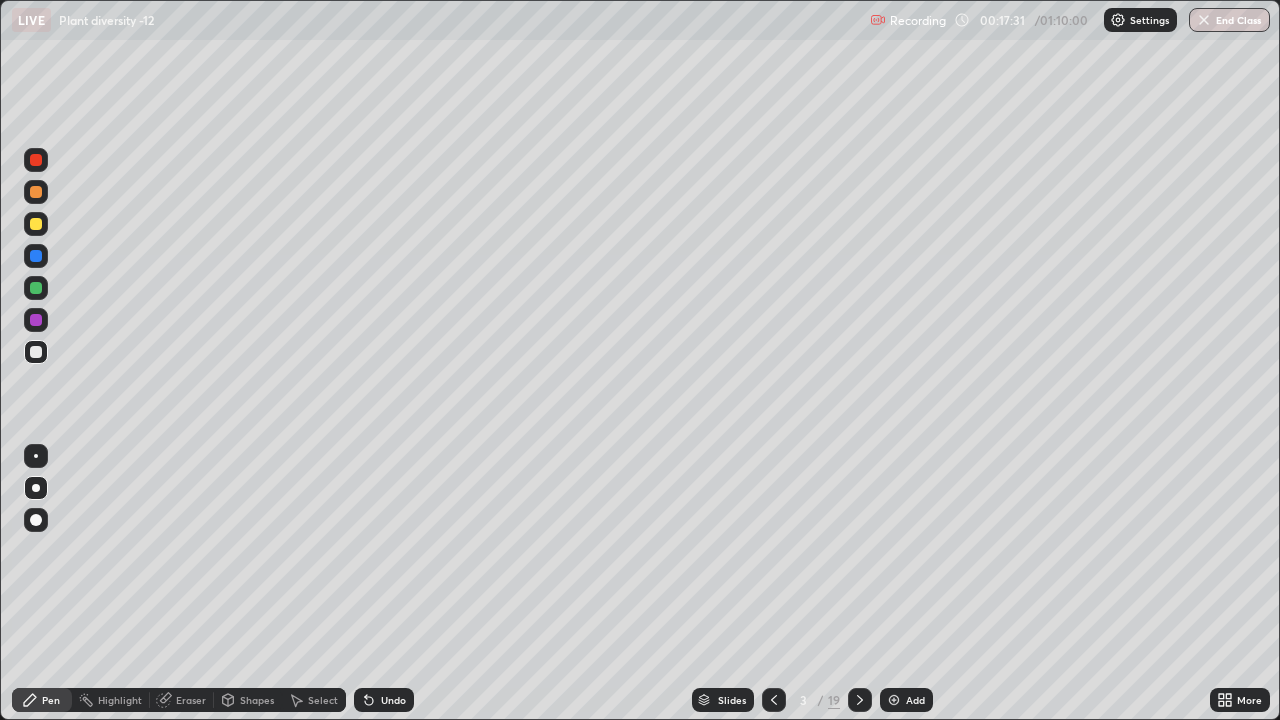 click 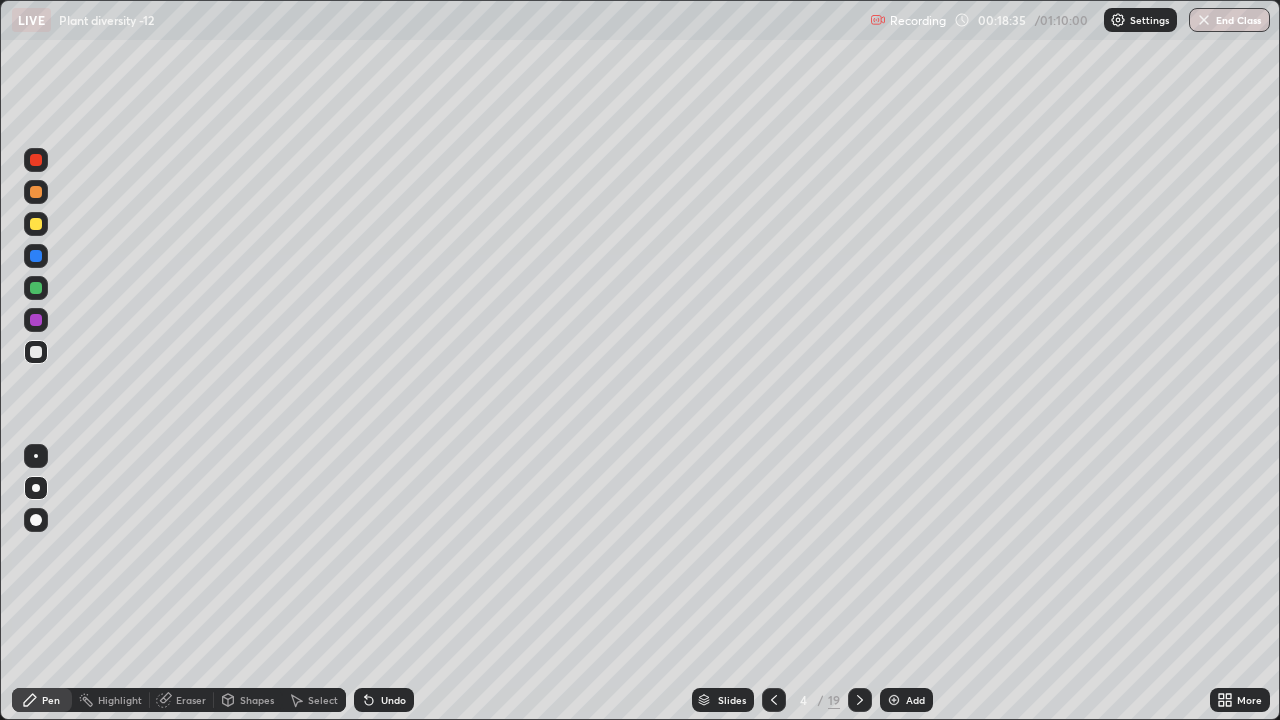 click 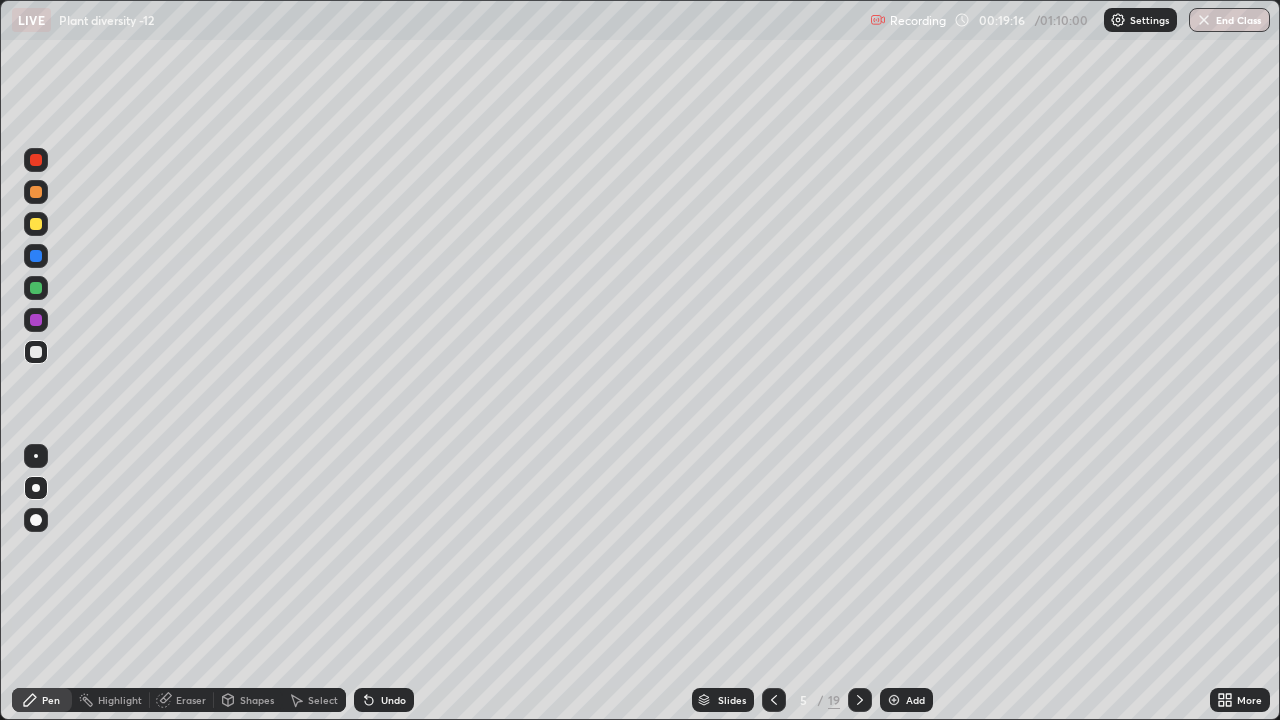 click 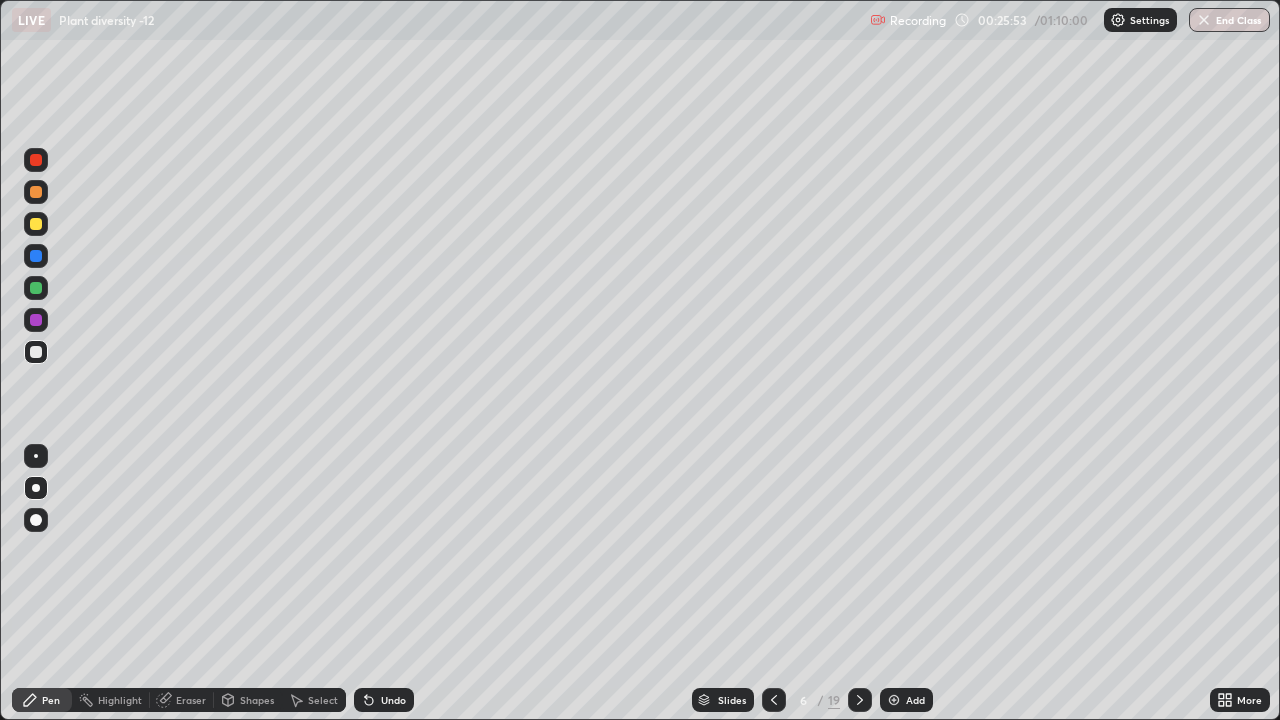 click on "Eraser" at bounding box center [182, 700] 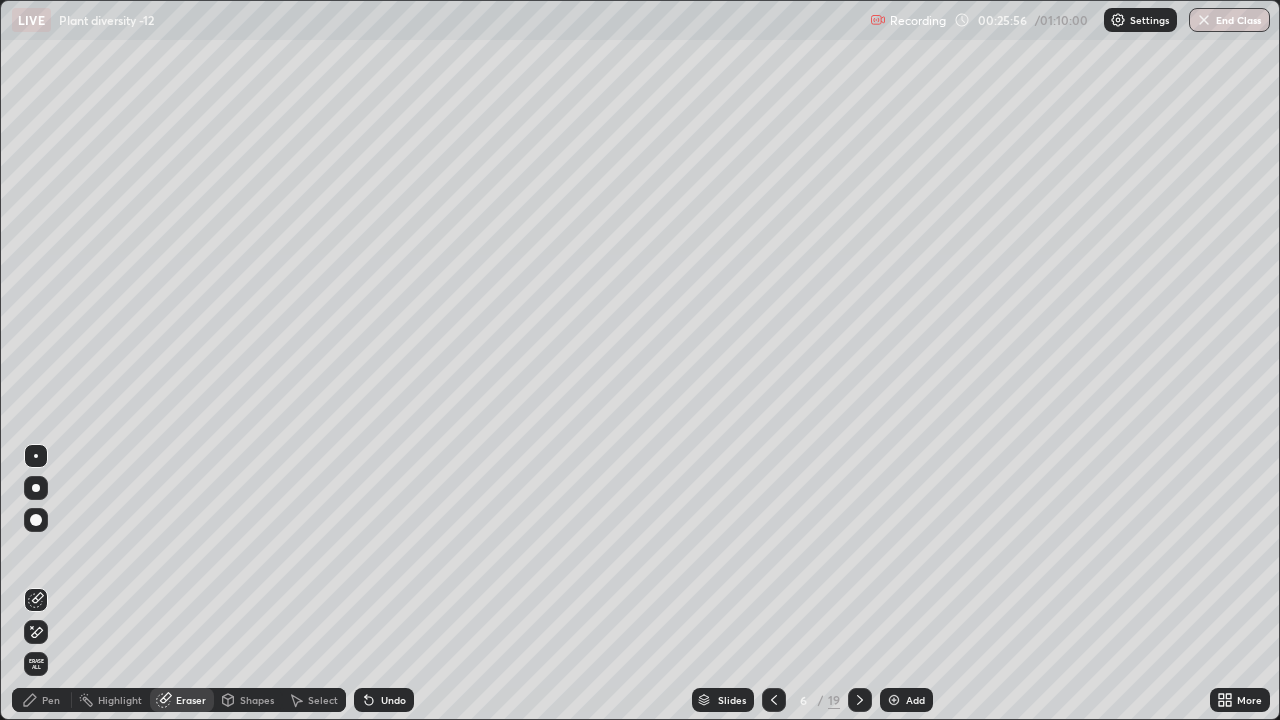 click on "Pen" at bounding box center (51, 700) 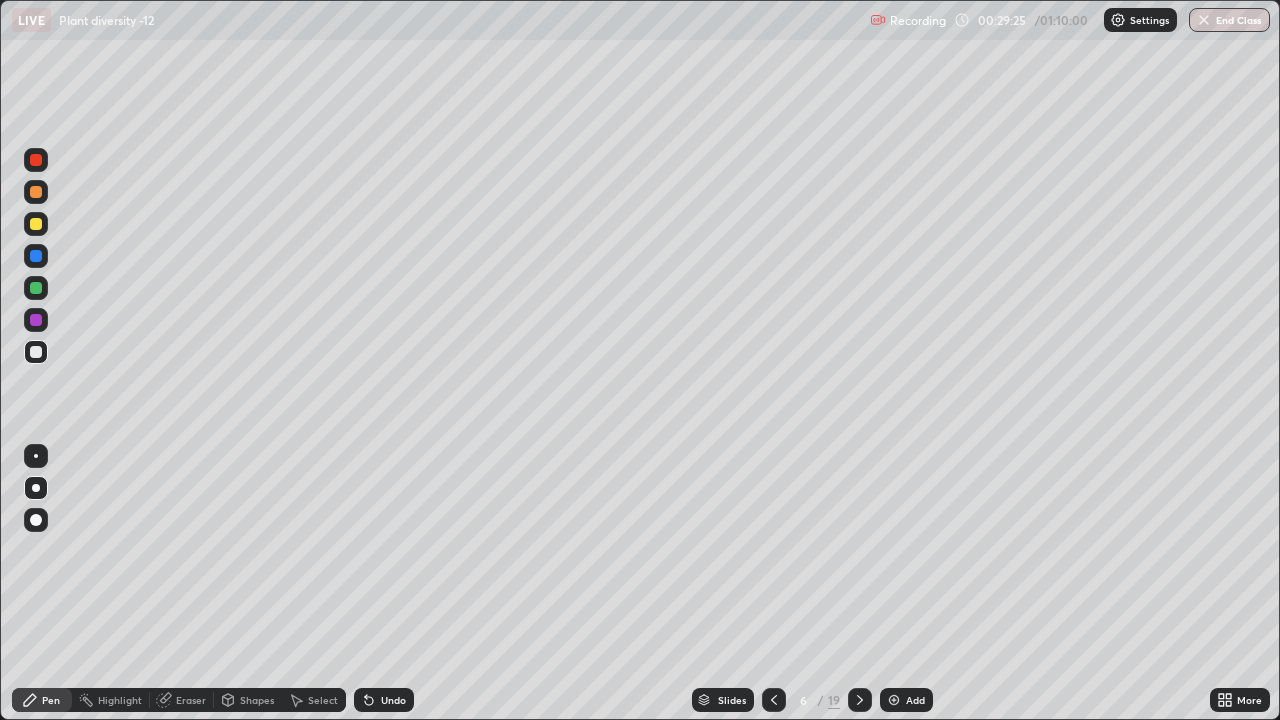 click at bounding box center (36, 224) 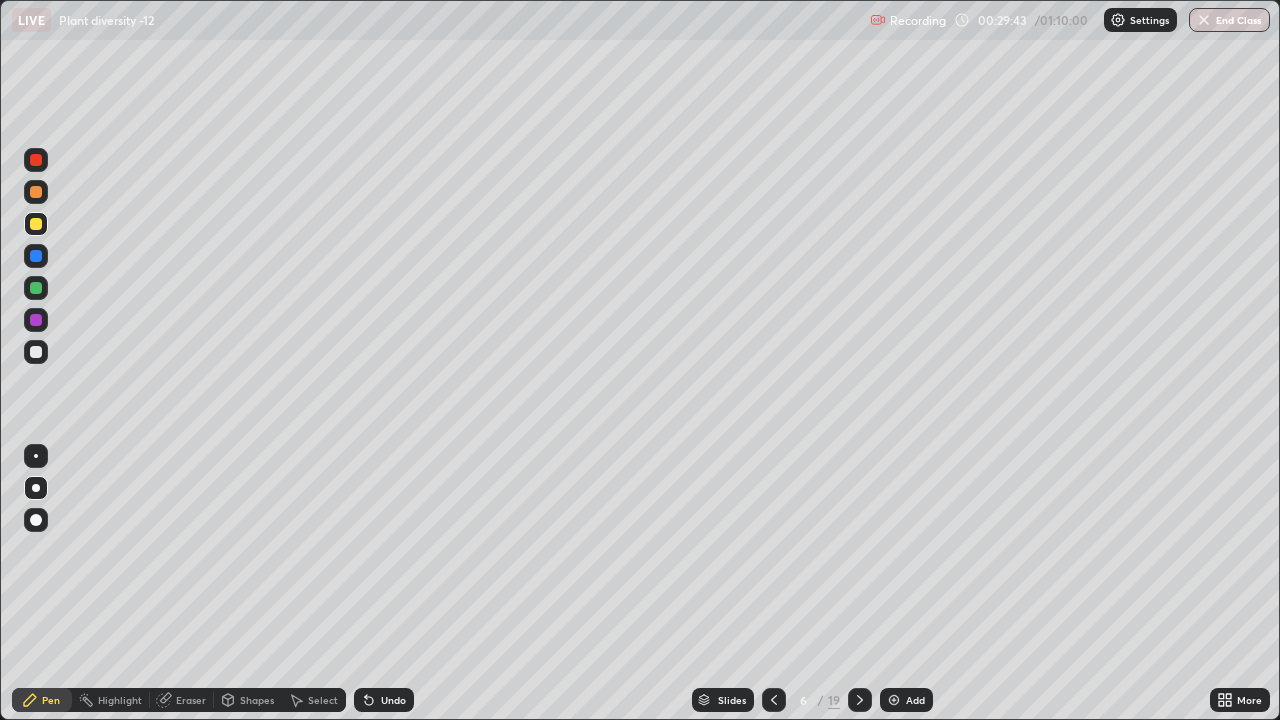 click at bounding box center (36, 352) 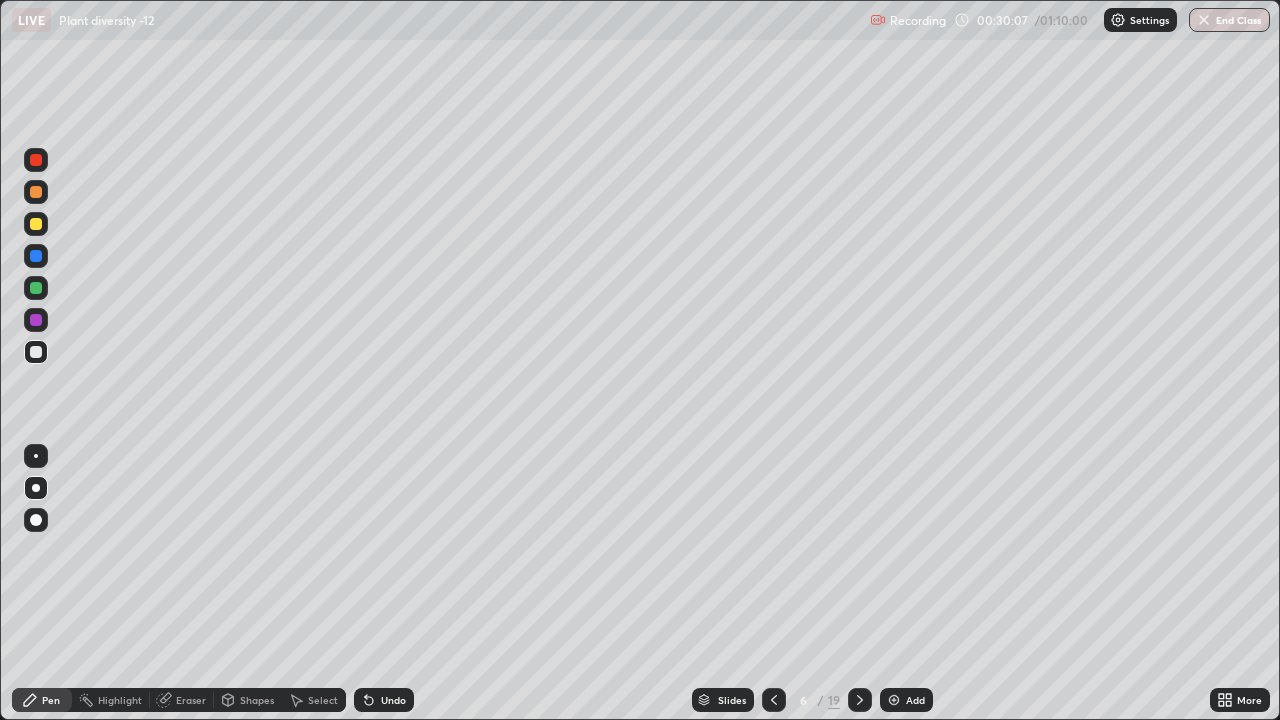 click at bounding box center (36, 288) 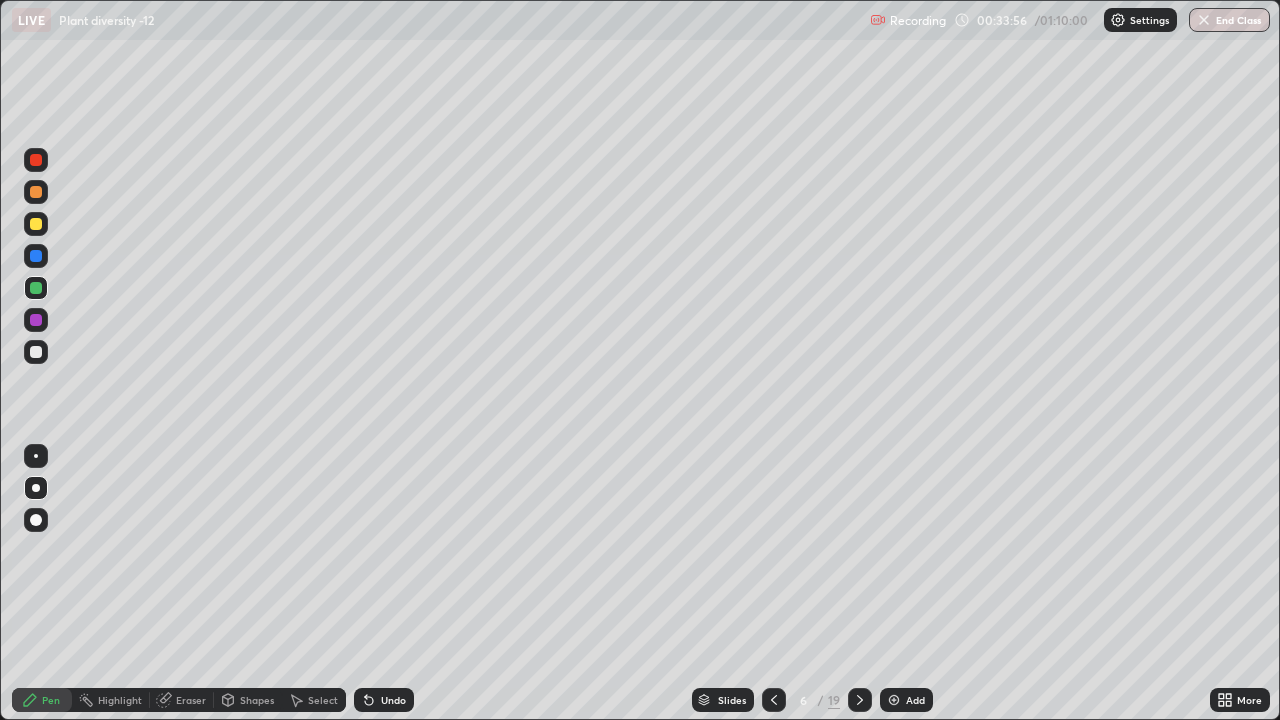 click 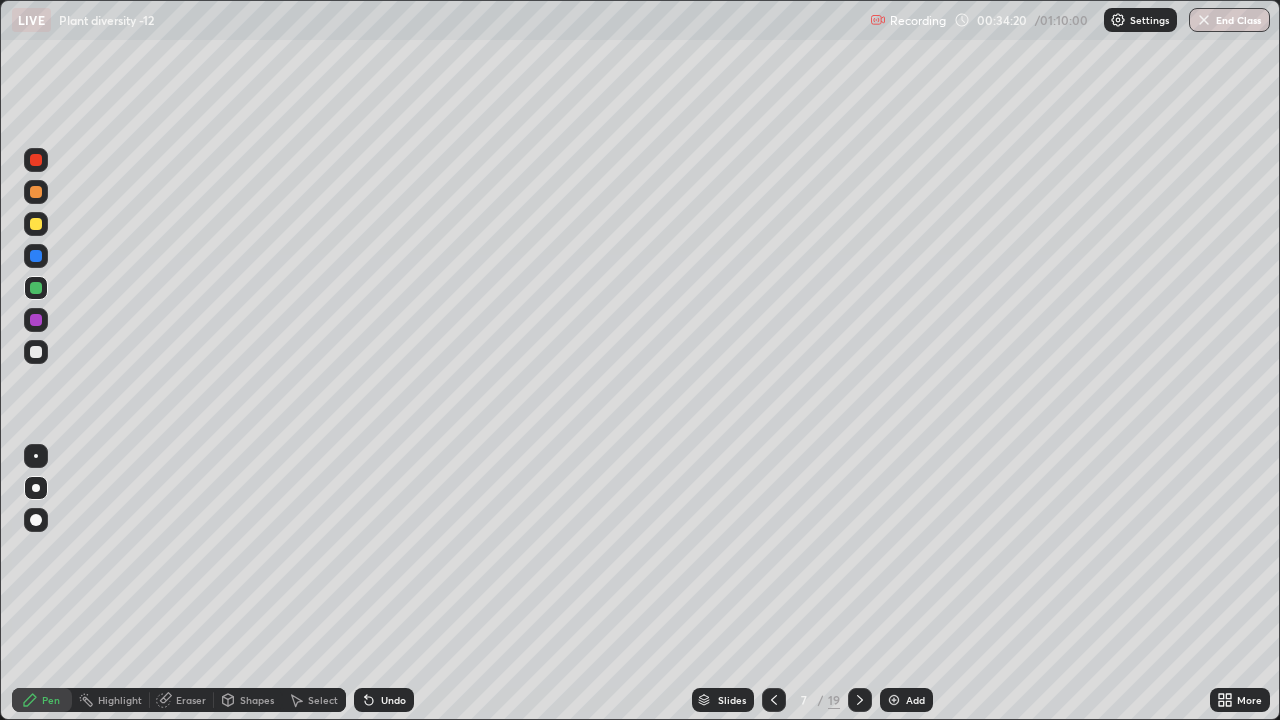 click at bounding box center (36, 352) 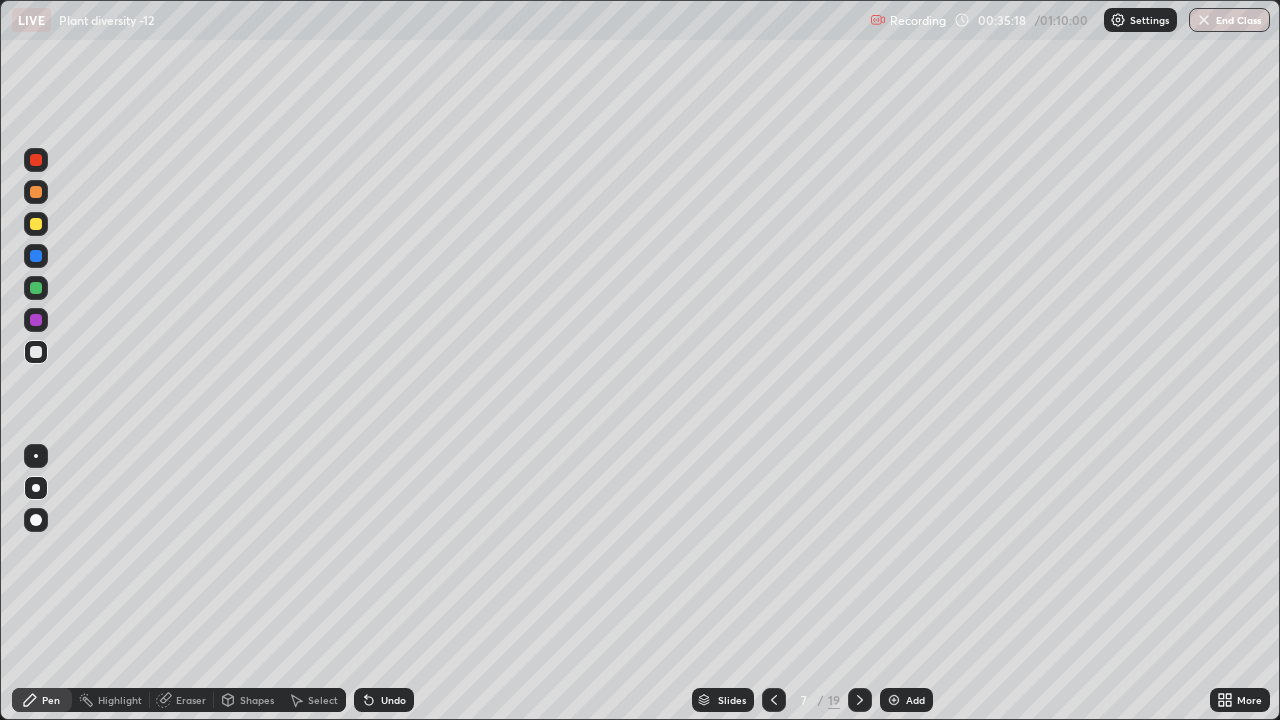 click at bounding box center (36, 224) 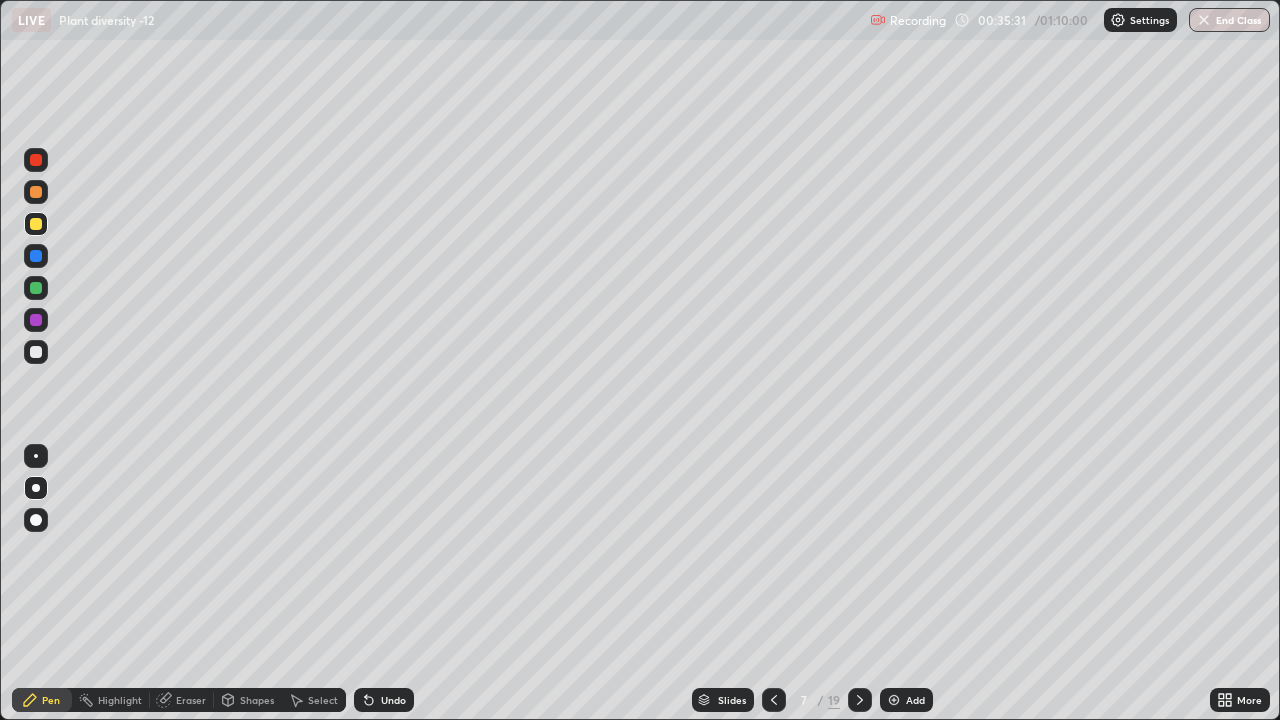 click at bounding box center (36, 352) 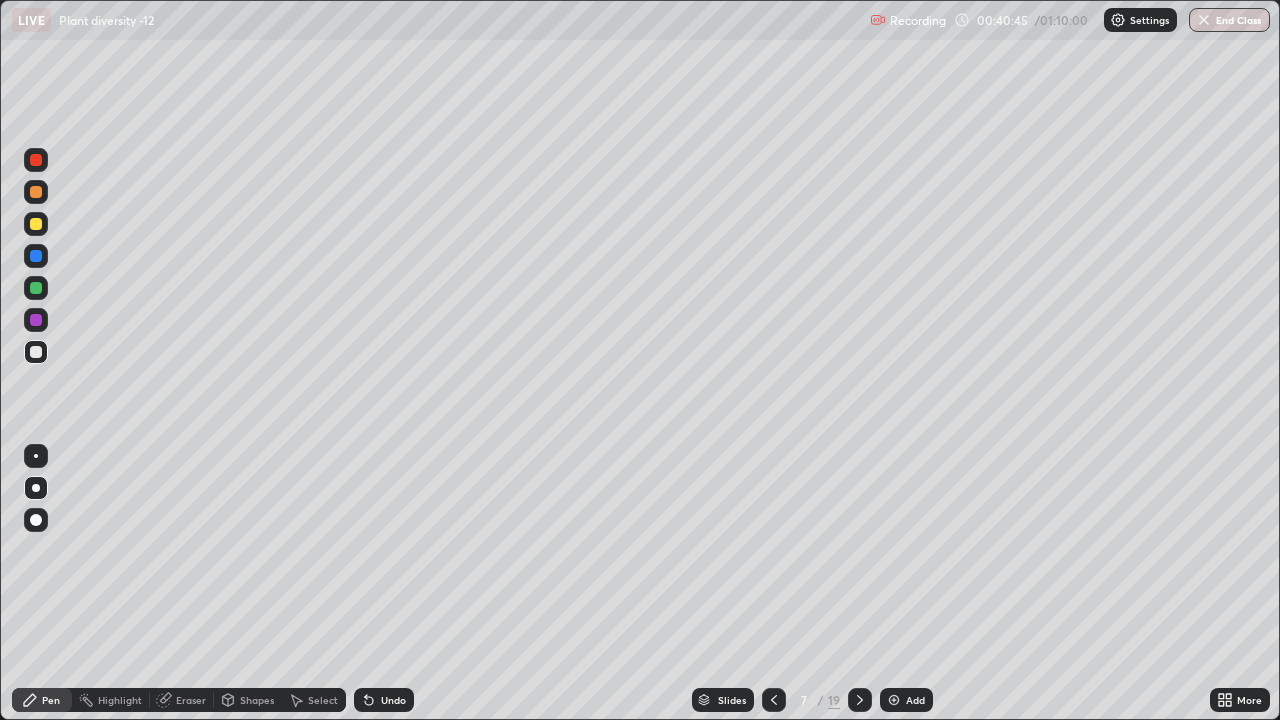click at bounding box center (36, 224) 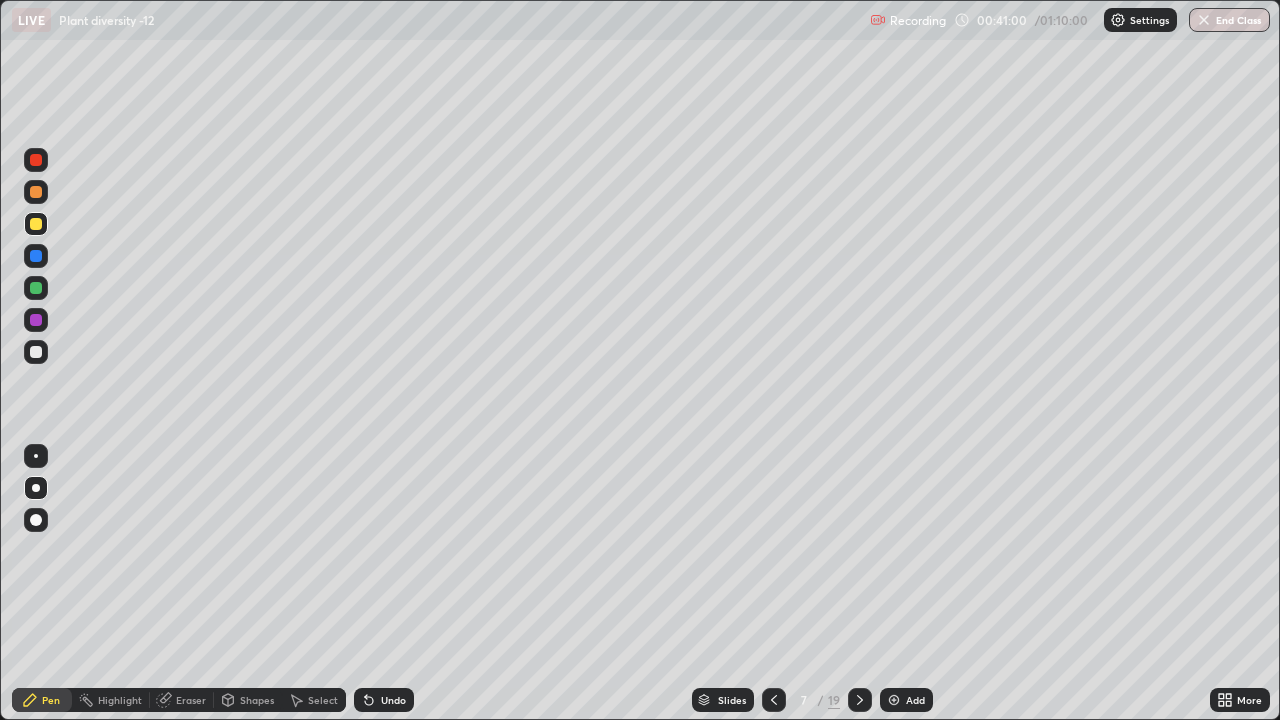 click at bounding box center [36, 352] 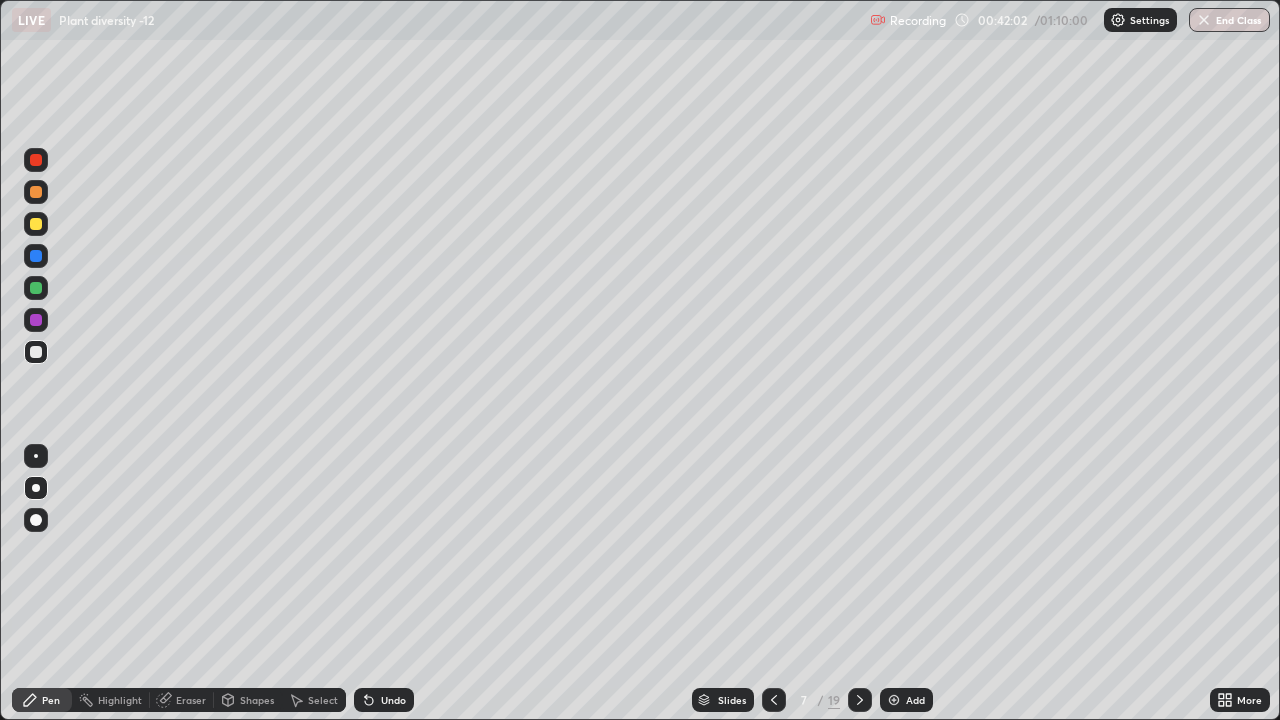 click at bounding box center [36, 352] 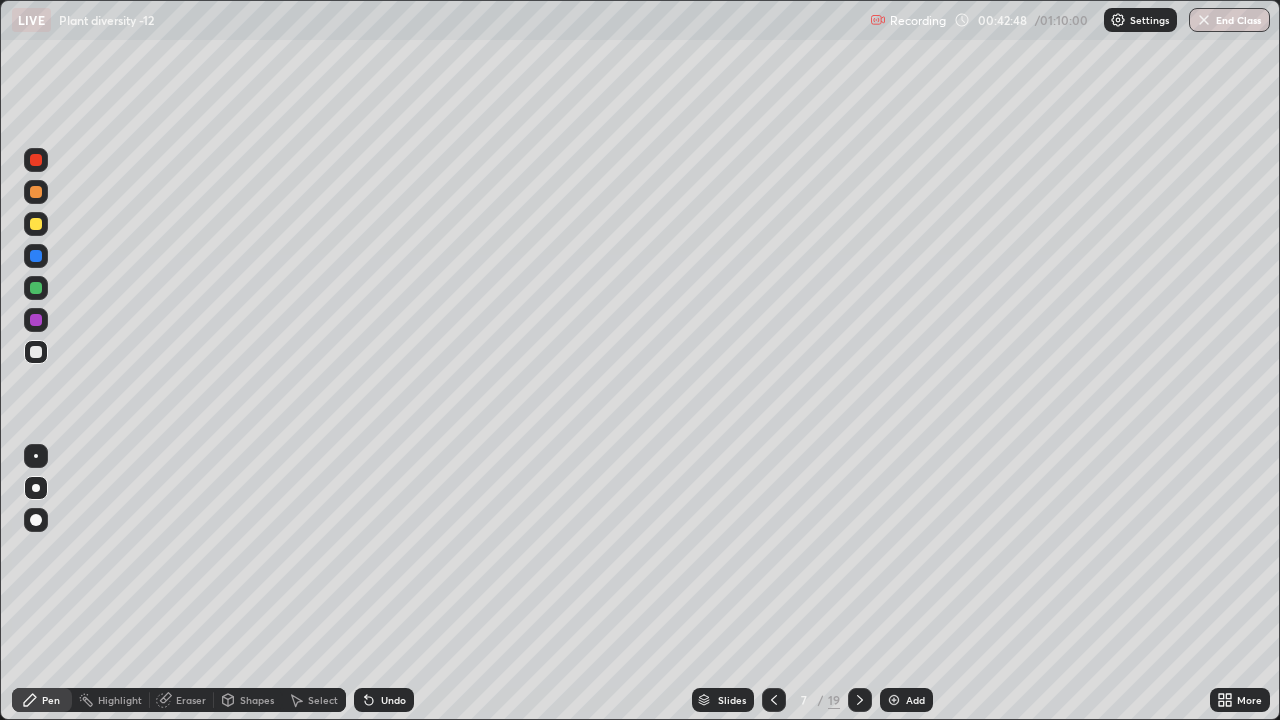 click at bounding box center (36, 352) 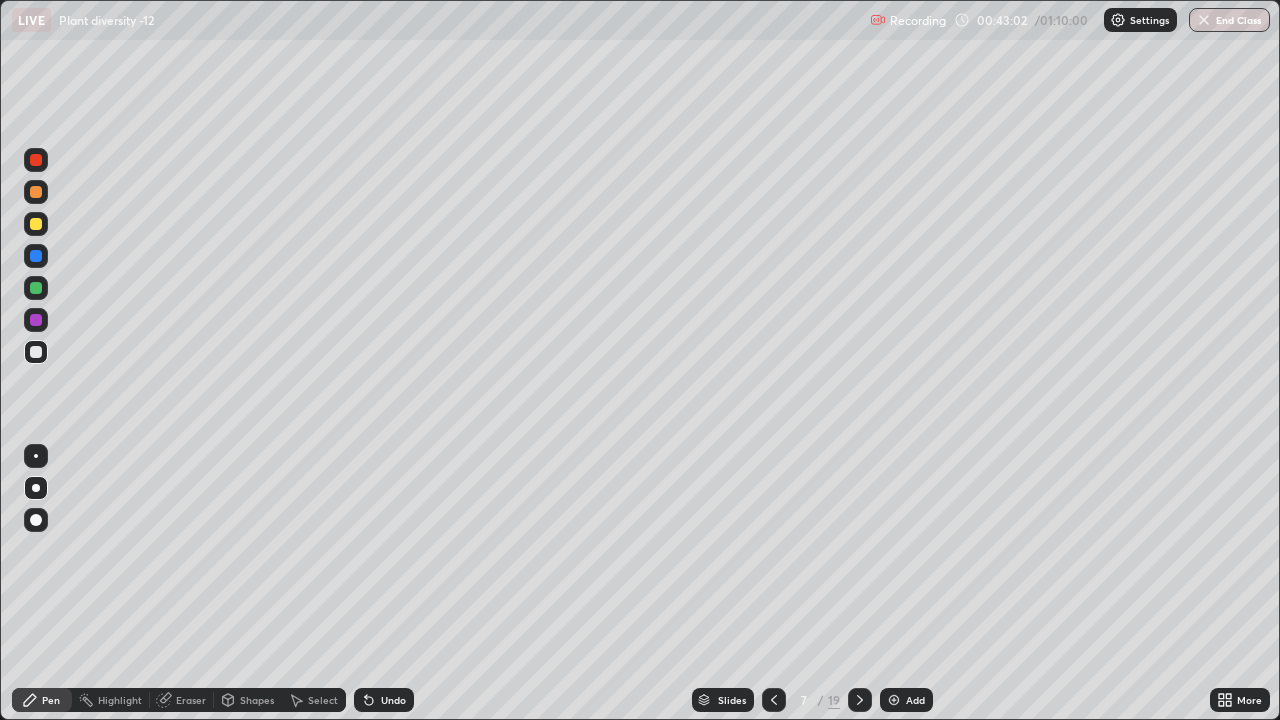 click at bounding box center [36, 224] 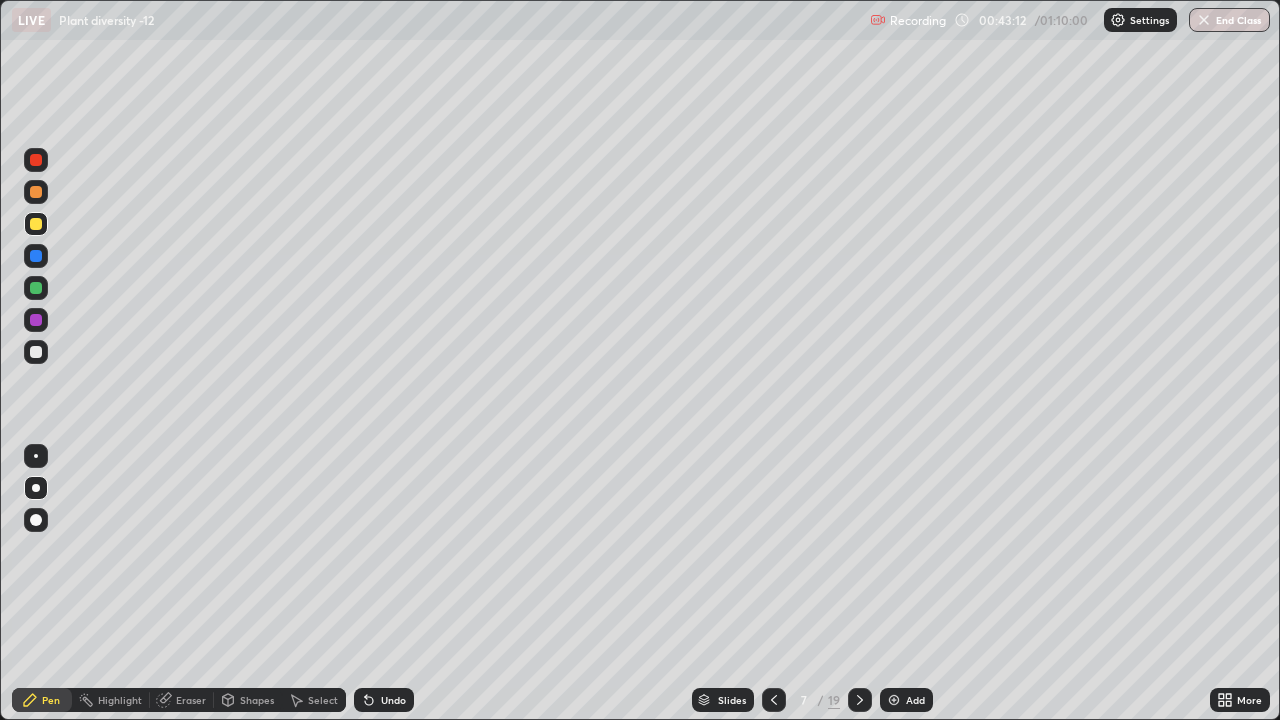 click at bounding box center (36, 256) 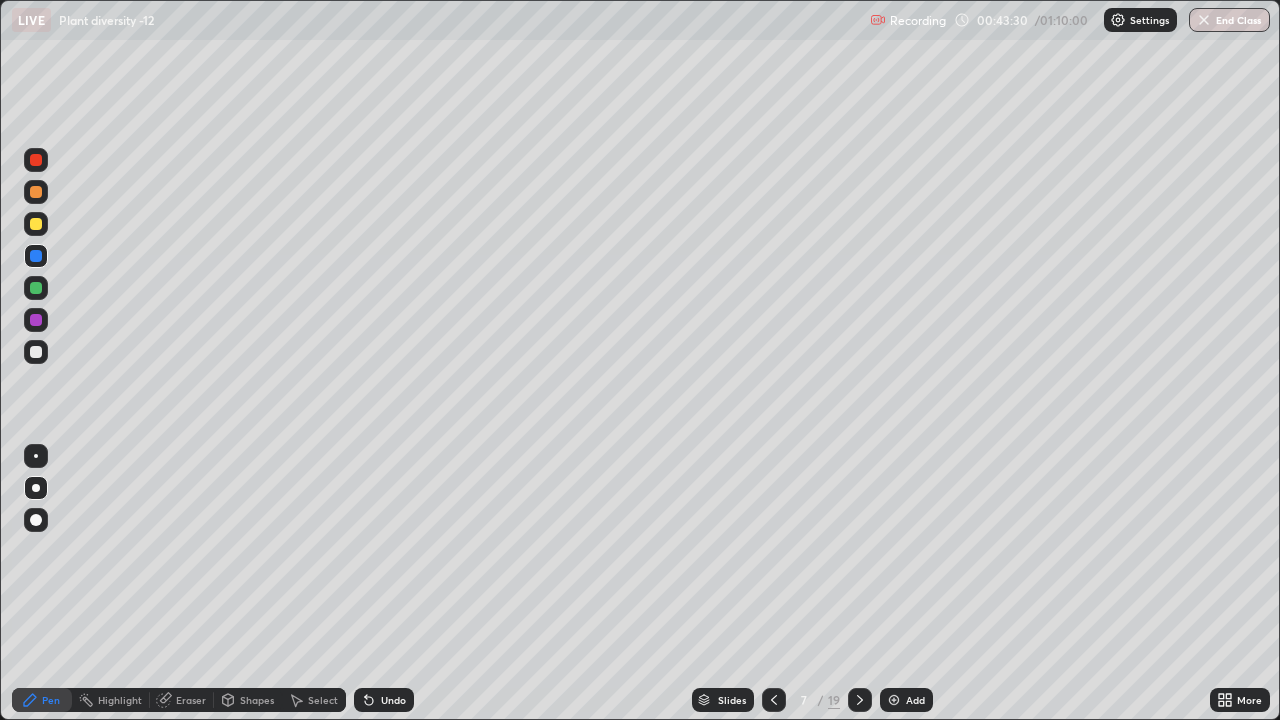 click at bounding box center (36, 352) 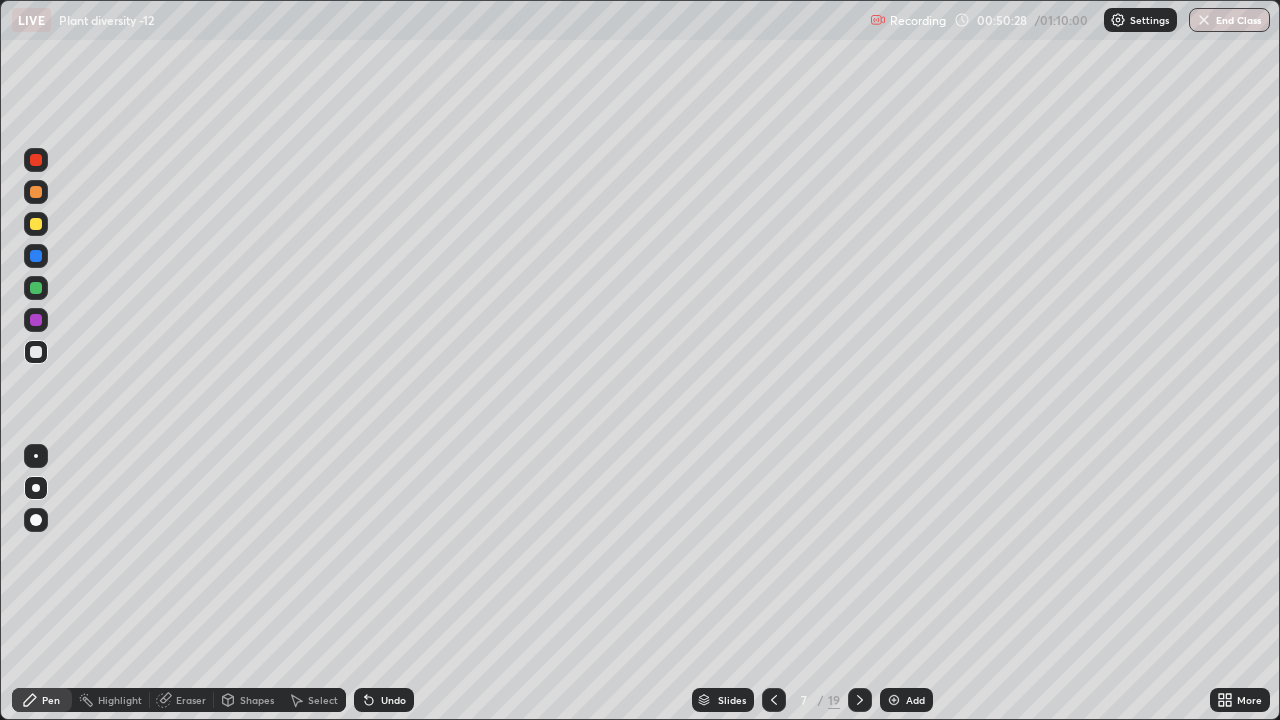 click 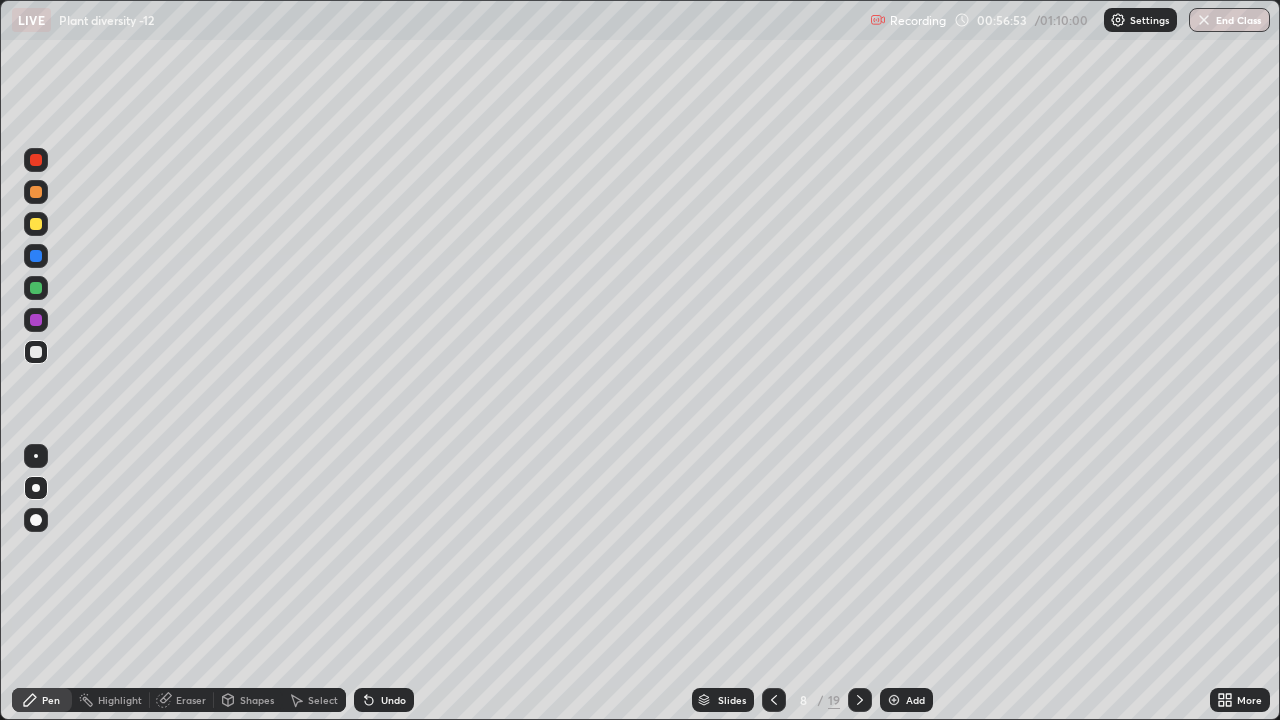click on "Eraser" at bounding box center [182, 700] 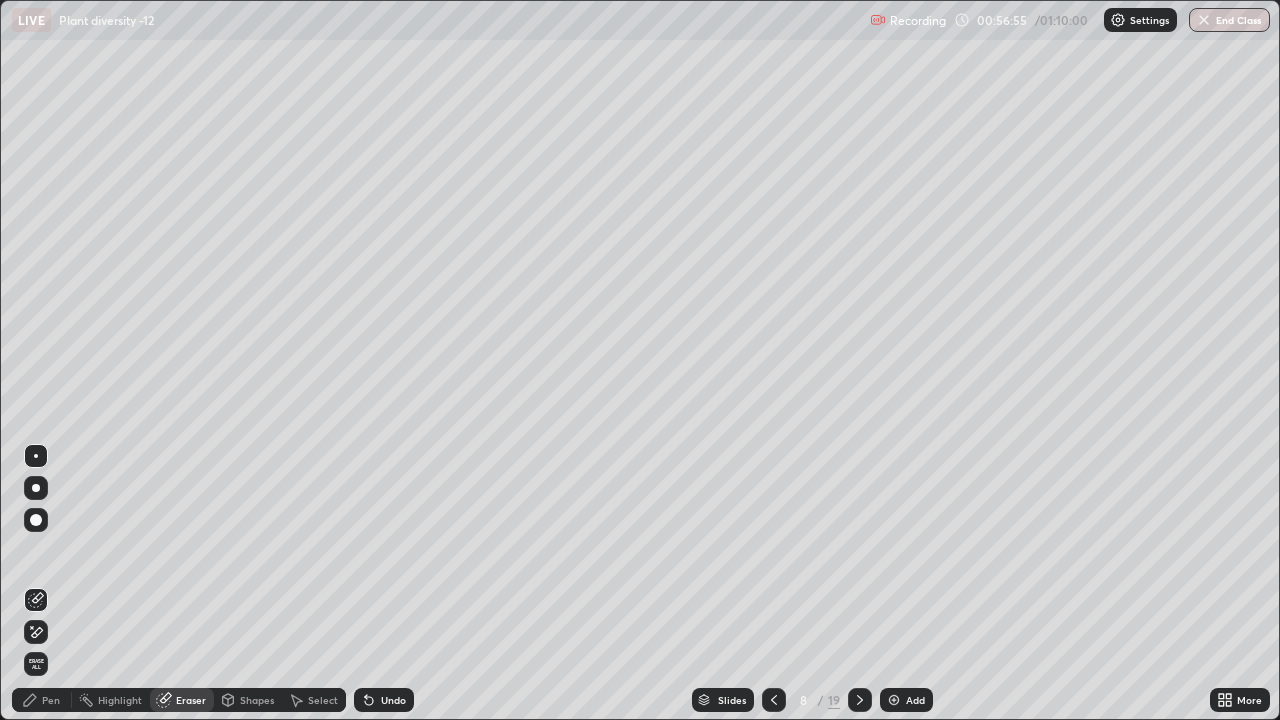 click on "Pen" at bounding box center (42, 700) 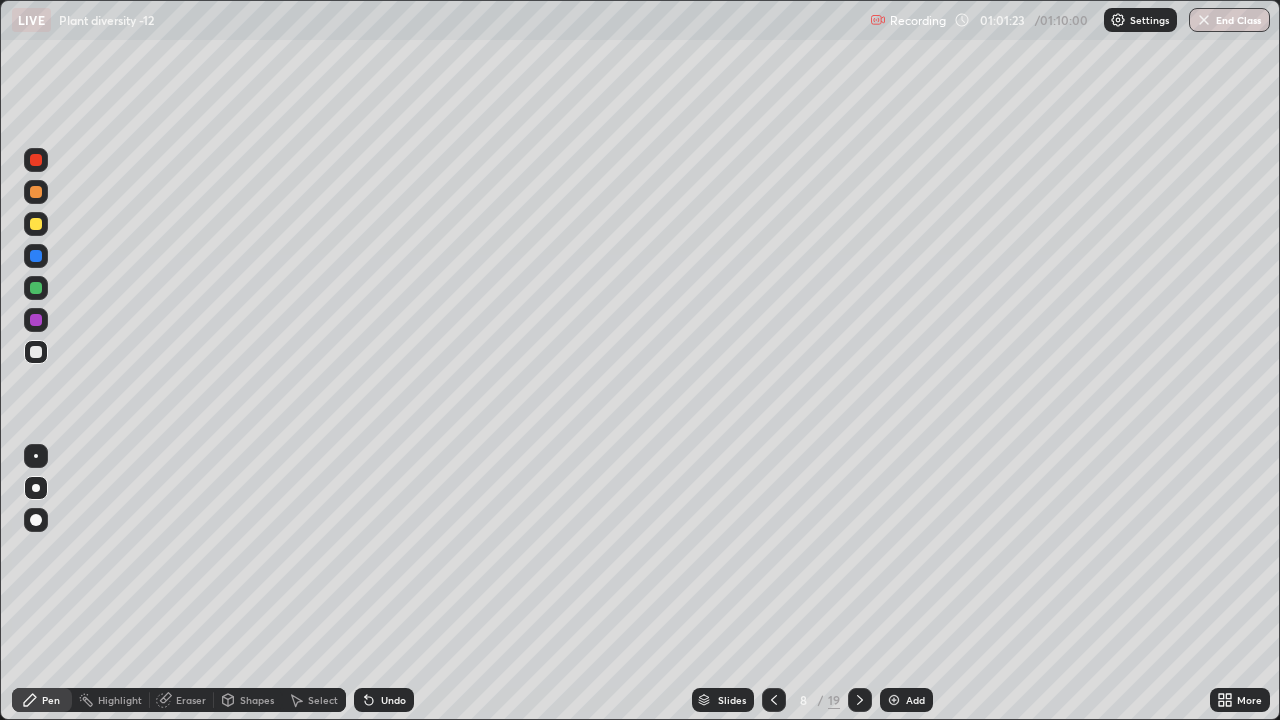 click on "End Class" at bounding box center [1229, 20] 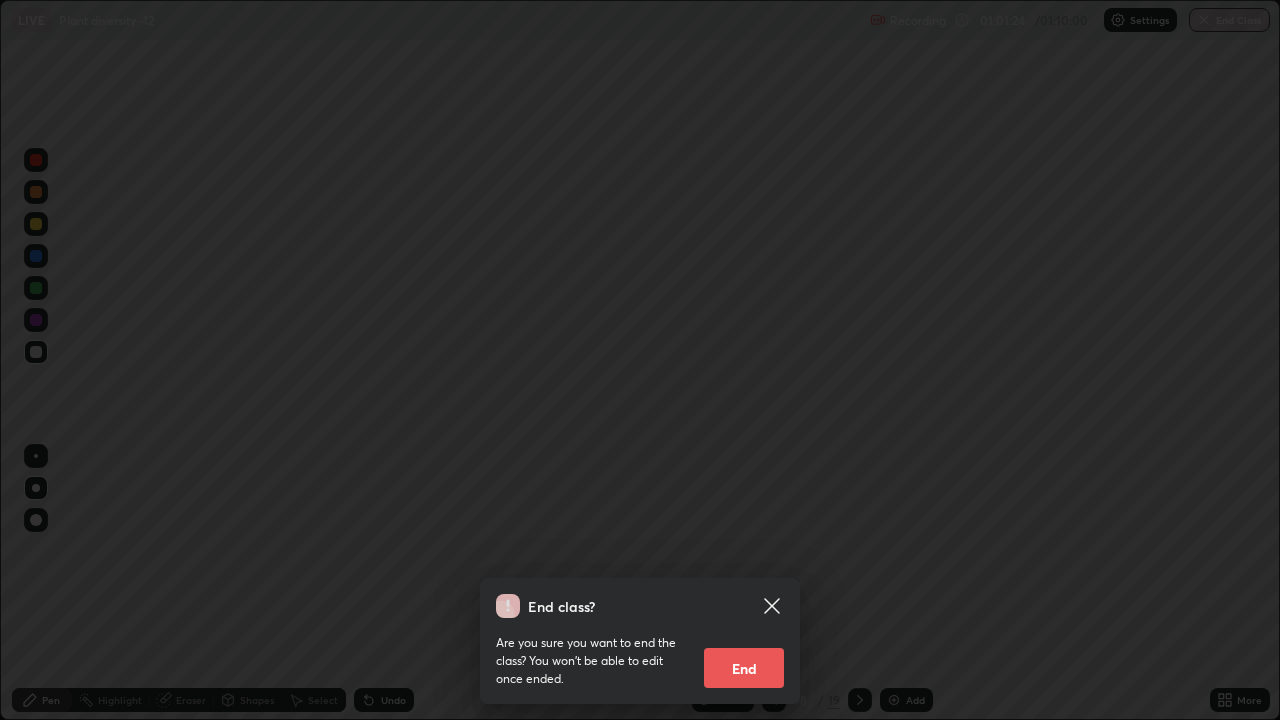 click on "End" at bounding box center (744, 668) 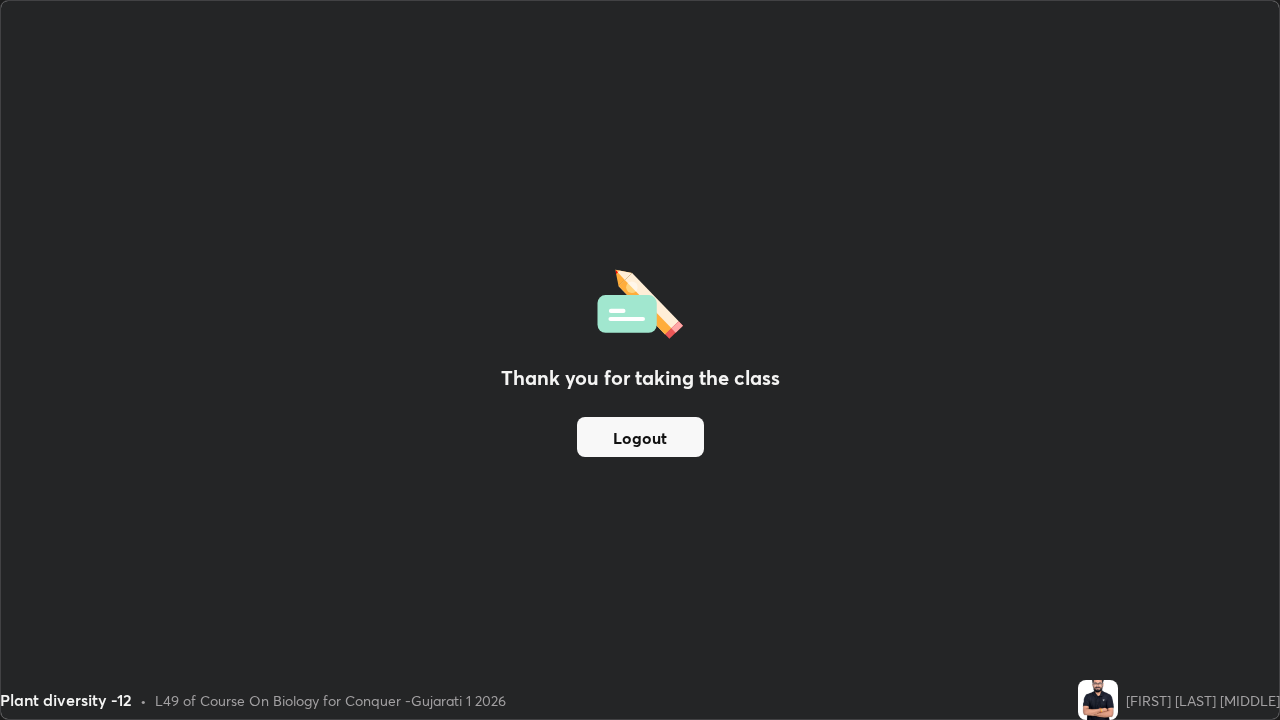 click on "Logout" at bounding box center [640, 437] 